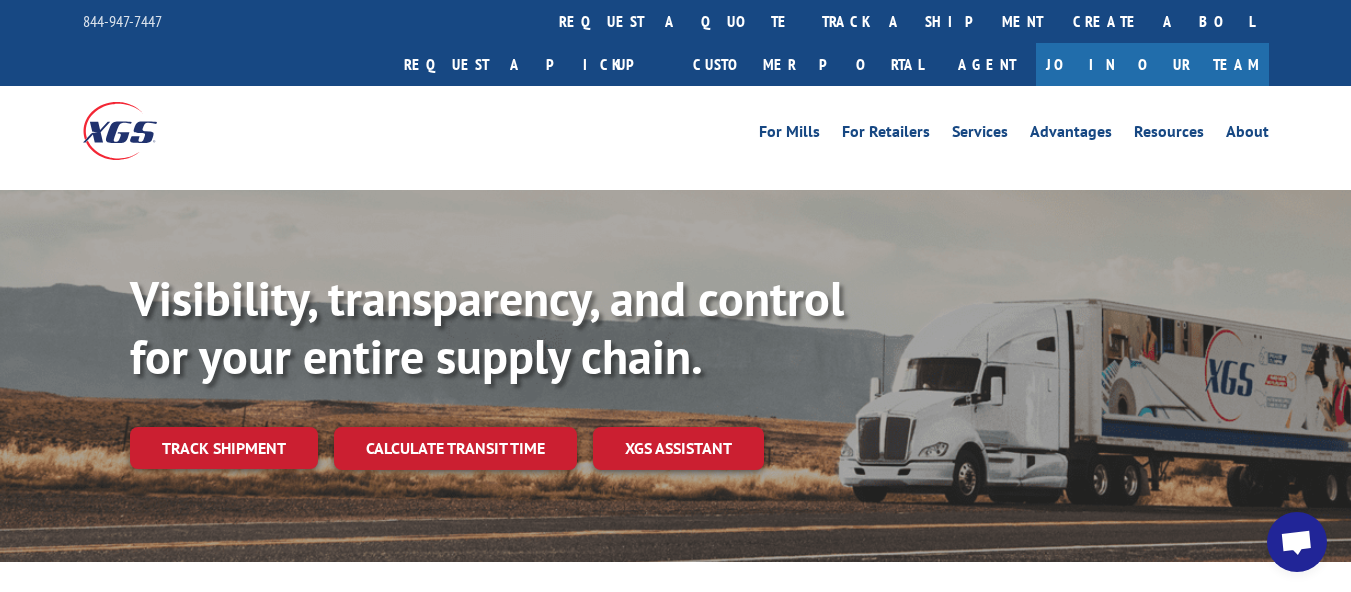 click on "Track shipment" at bounding box center [224, 448] 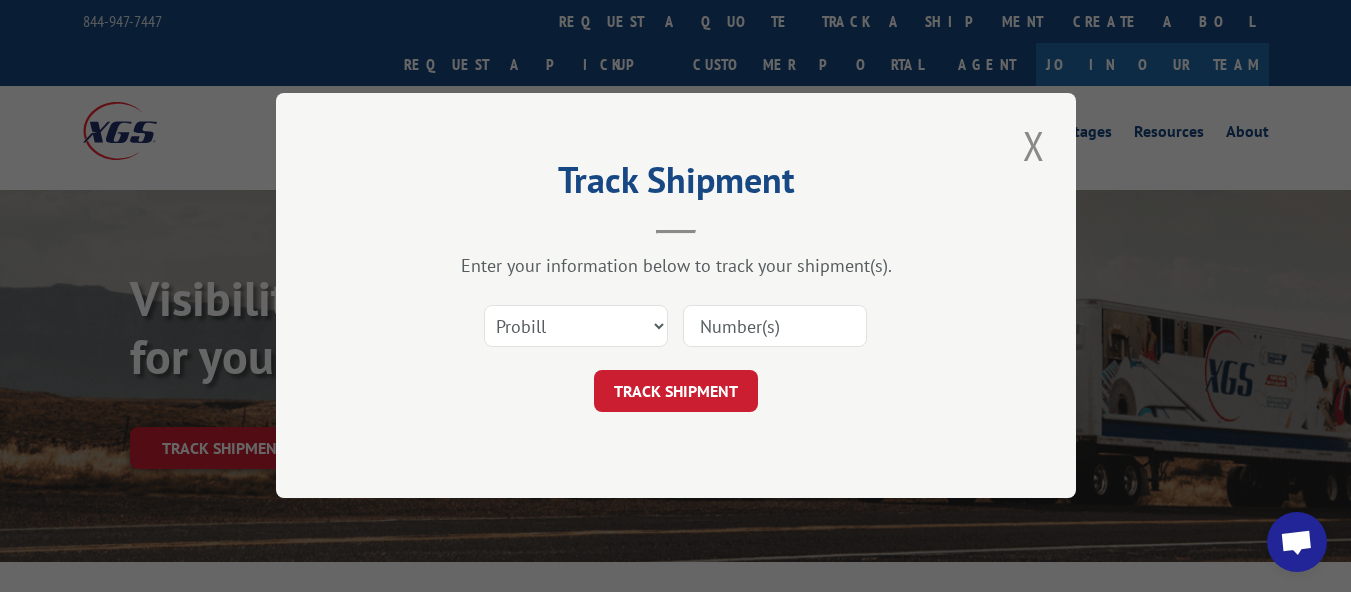 drag, startPoint x: 742, startPoint y: 343, endPoint x: 715, endPoint y: 357, distance: 30.413813 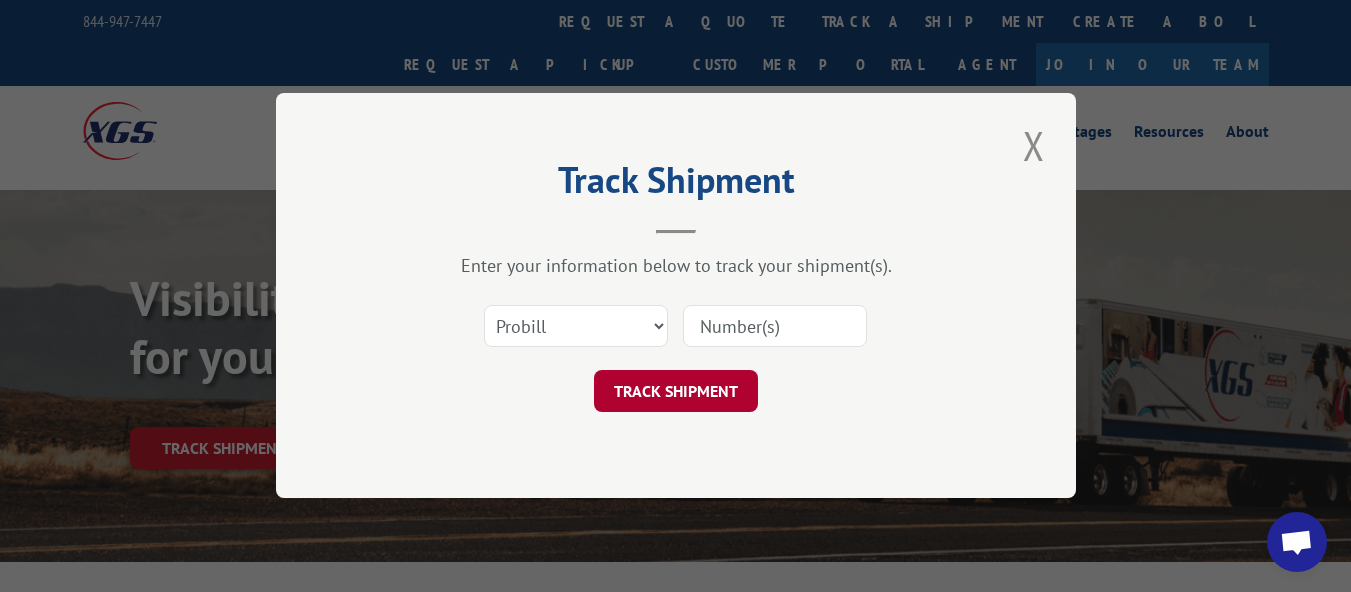 paste on "[NUMBER]" 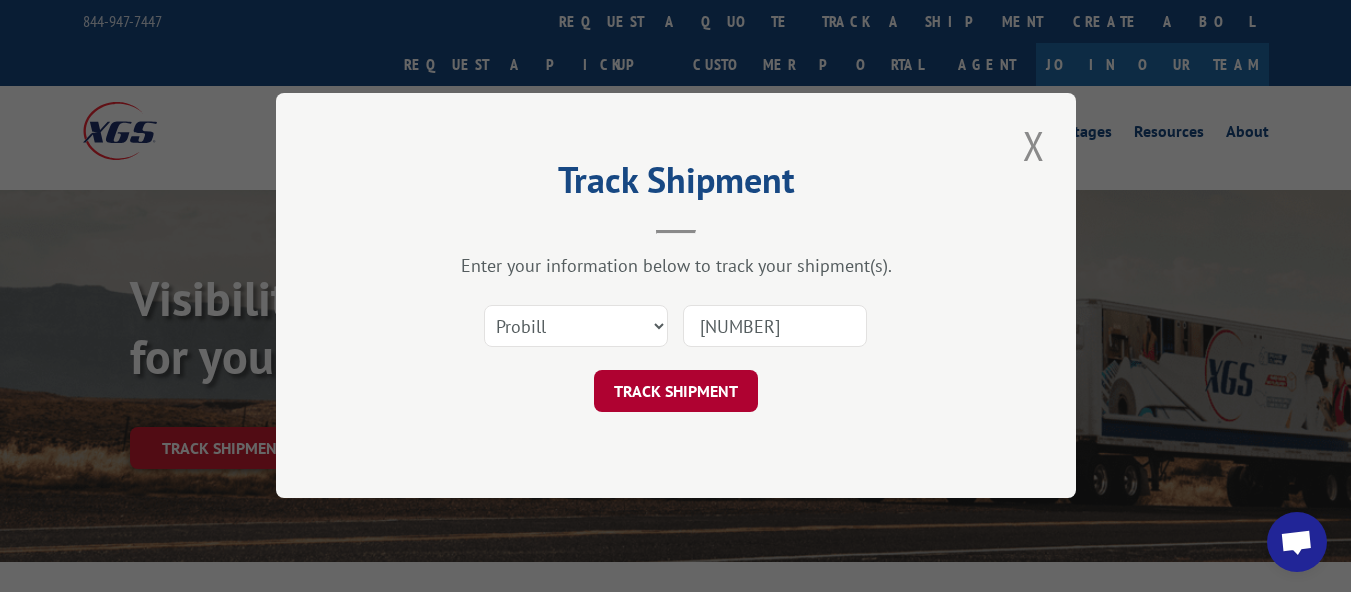 type on "[NUMBER]" 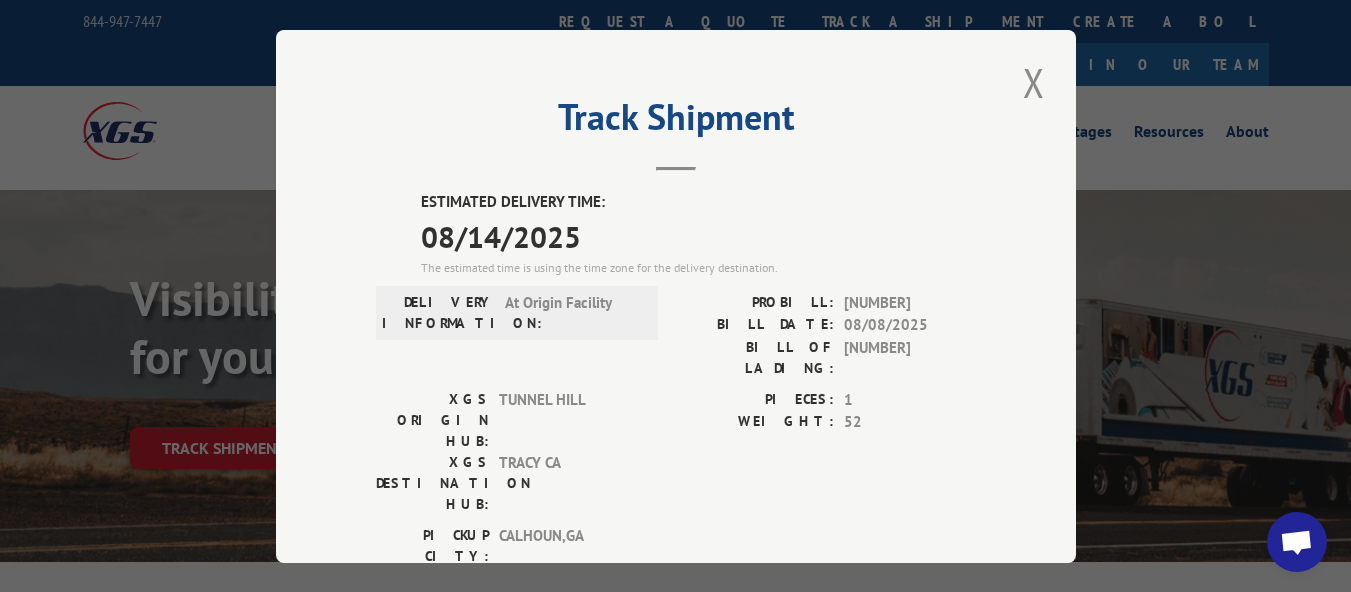 click on "Track Shipment ESTIMATED DELIVERY TIME: [DATE] The estimated time is using the time zone for the delivery destination. DELIVERY INFORMATION: At Origin Facility PROBILL: [NUMBER] BILL DATE: [DATE] BILL OF LADING: [NUMBER] XGS ORIGIN HUB: TUNNEL HILL XGS DESTINATION HUB: TRACY CA PIECES: 1 WEIGHT: 52 PICKUP CITY: CALHOUN , GA DELIVERY CITY: [CITY] , CA Subscribe to alerts Get texted with status updates for this shipment. Message and data rates may apply. Message frequency depends upon your activity. SUBSCRIBE Note: by providing a telephone number and submitting this form you are consenting to be contacted by SMS text message. Message & data rates may apply. You can reply STOP to opt-out of further messaging." at bounding box center (676, 296) 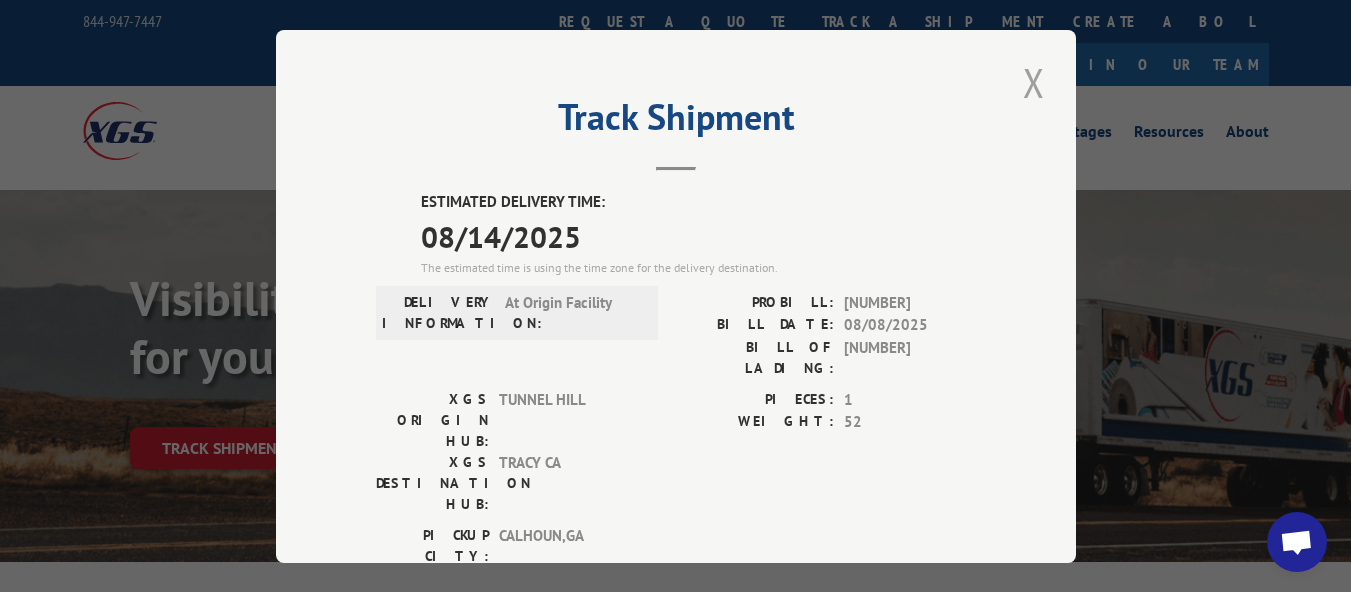 click at bounding box center [1034, 82] 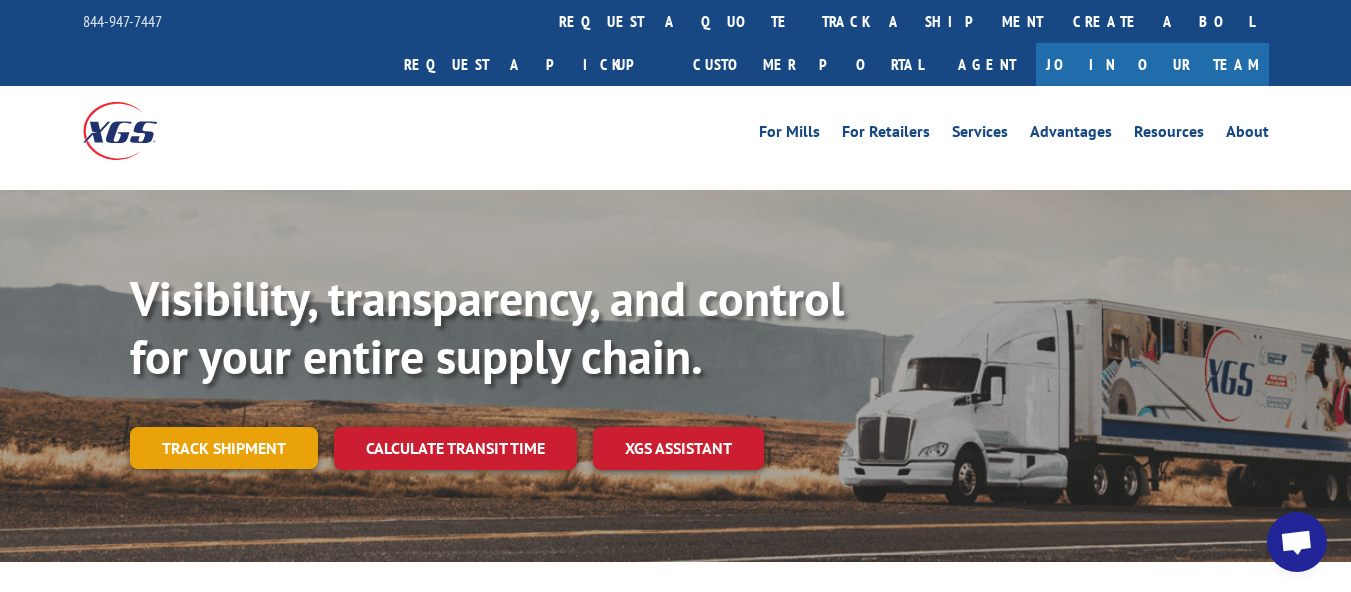 click on "Track shipment" at bounding box center (224, 448) 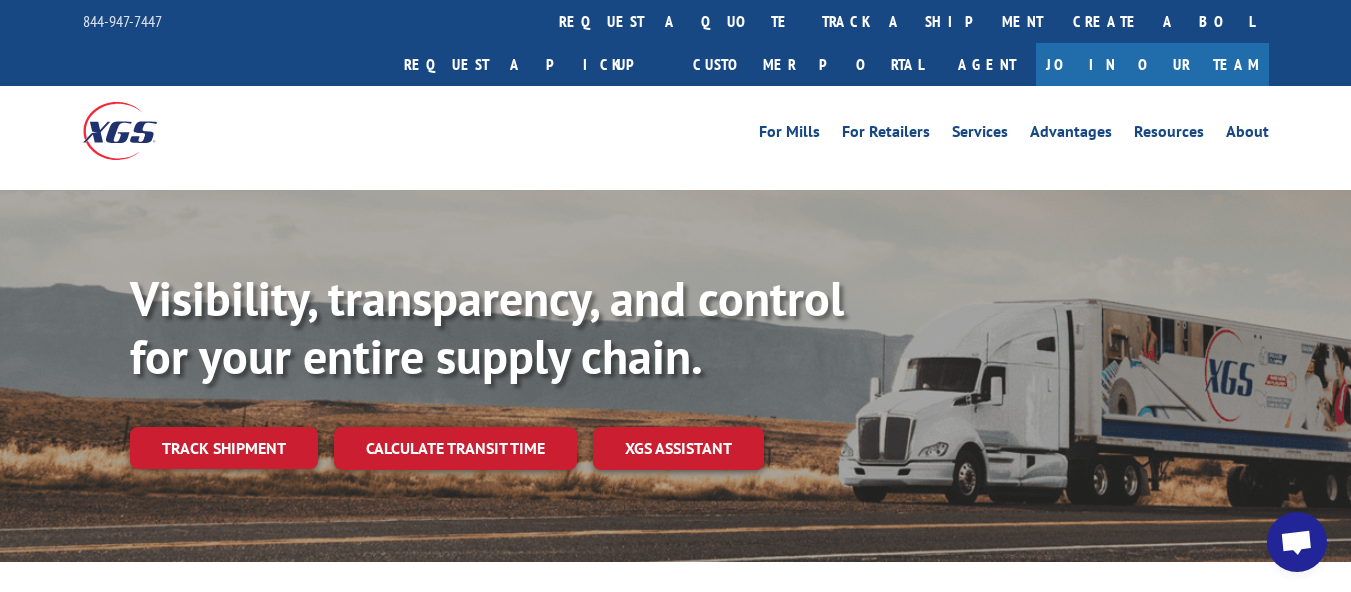scroll, scrollTop: 0, scrollLeft: 0, axis: both 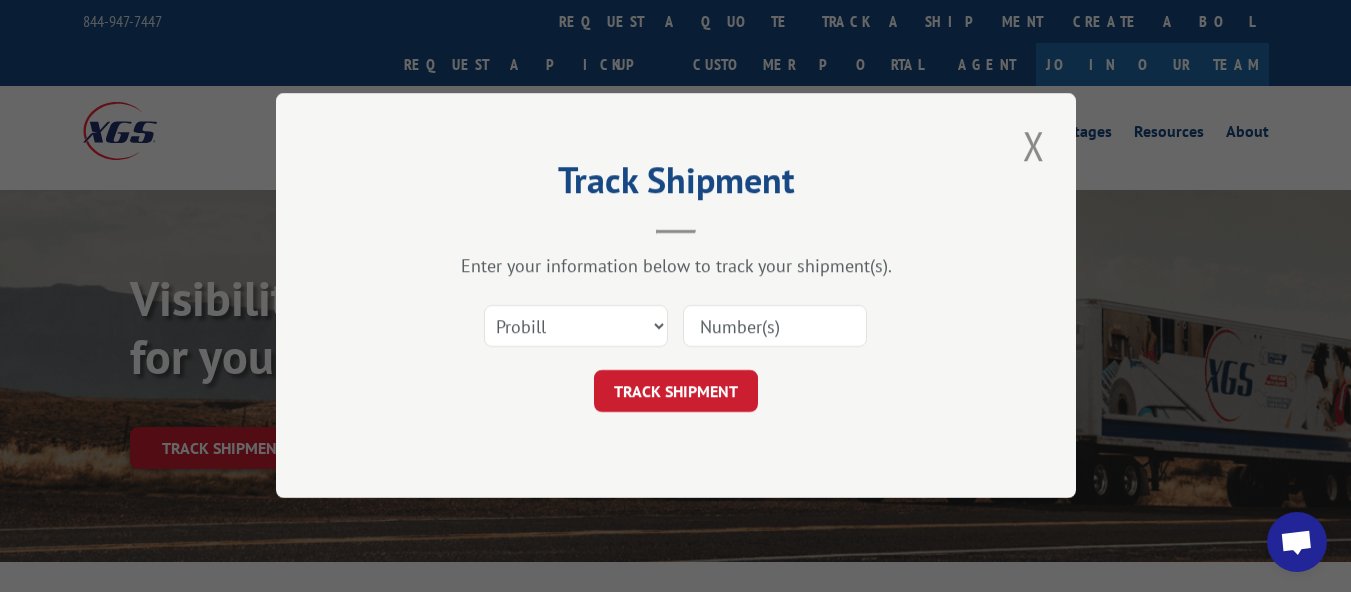 click at bounding box center [775, 327] 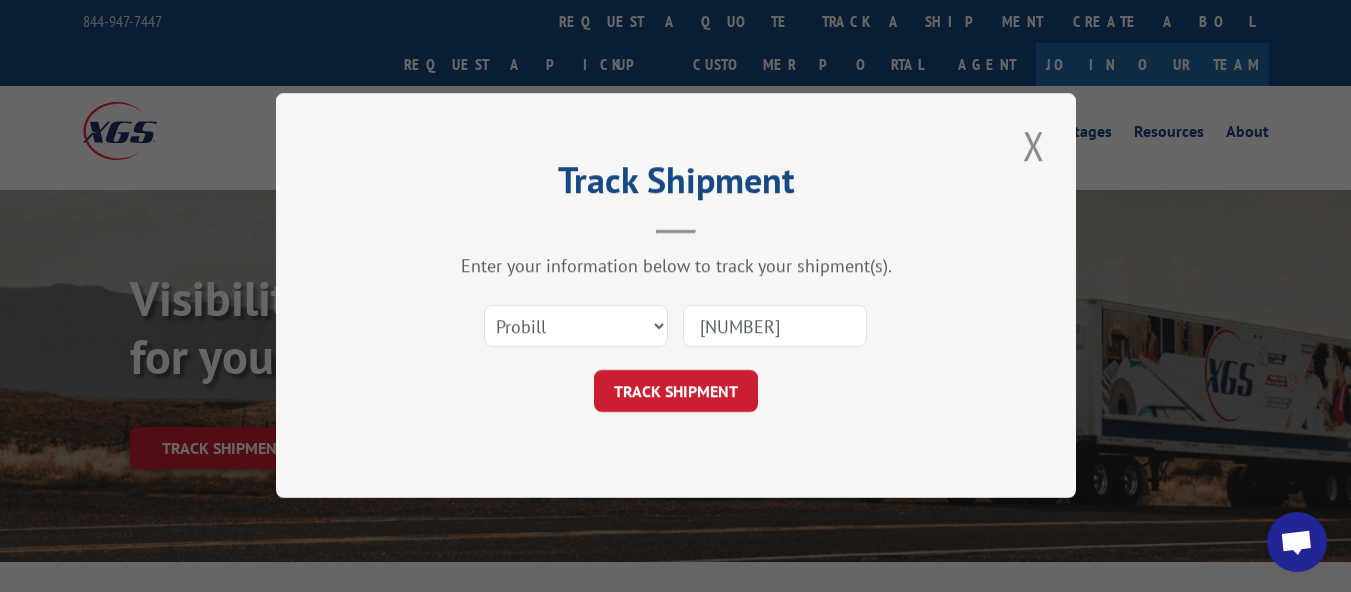 type on "[NUMBER]" 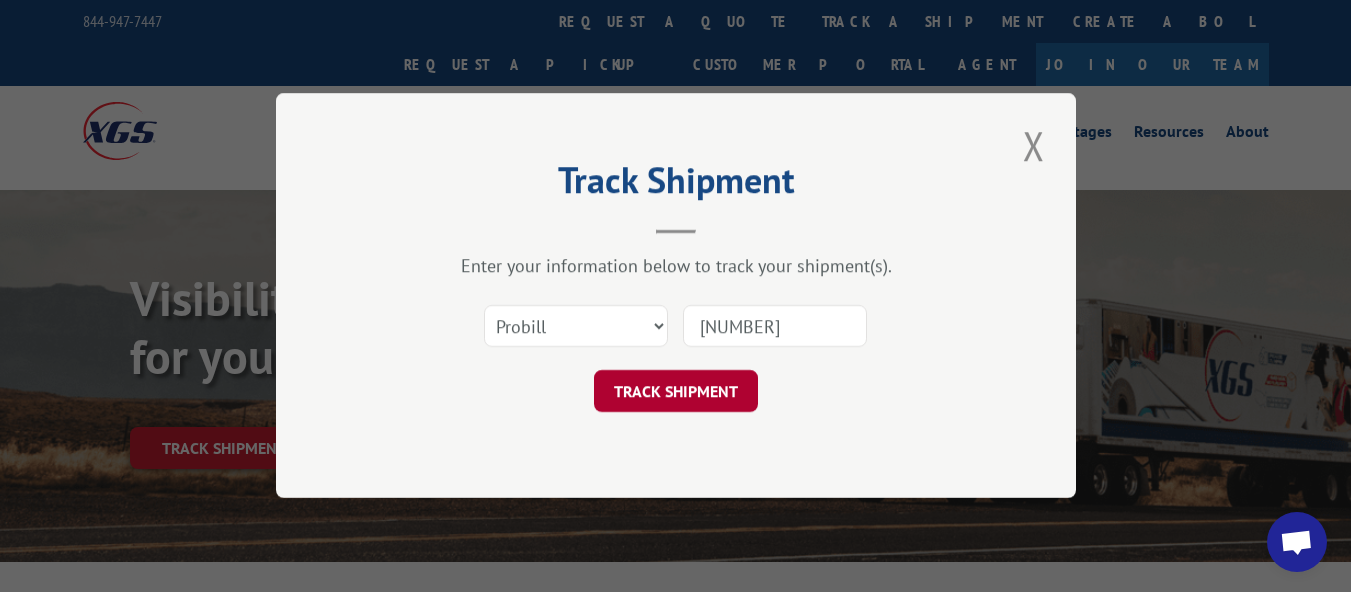click on "TRACK SHIPMENT" at bounding box center (676, 392) 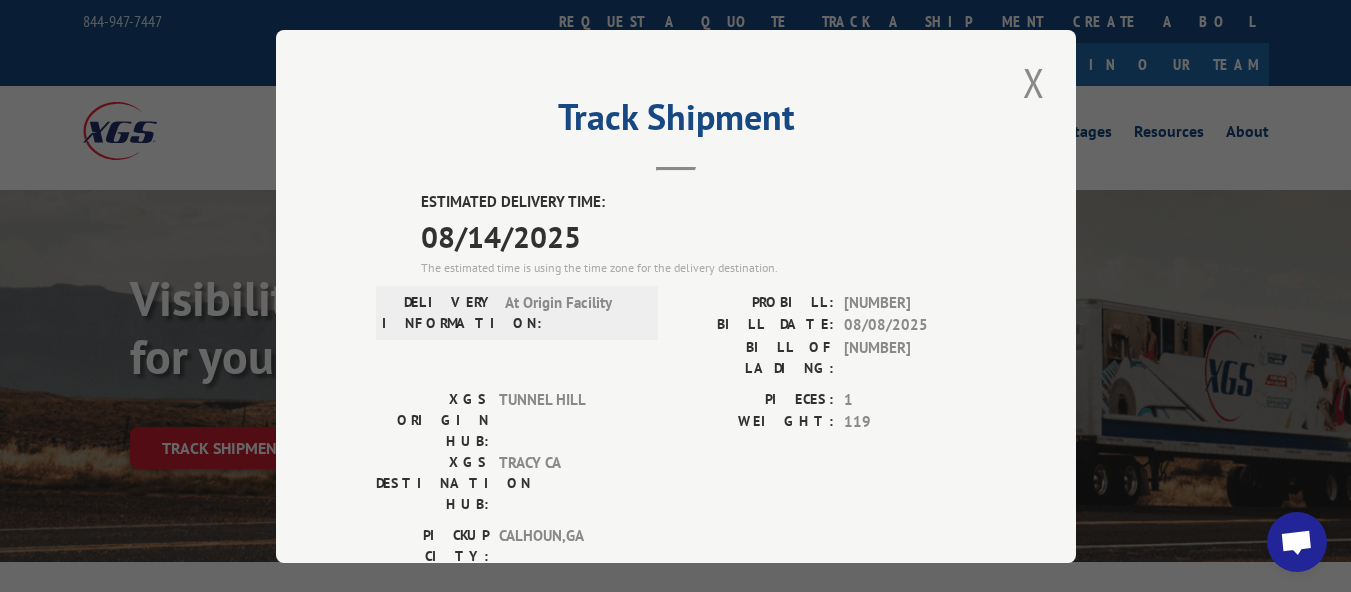 click on "08/08/2025" at bounding box center [910, 325] 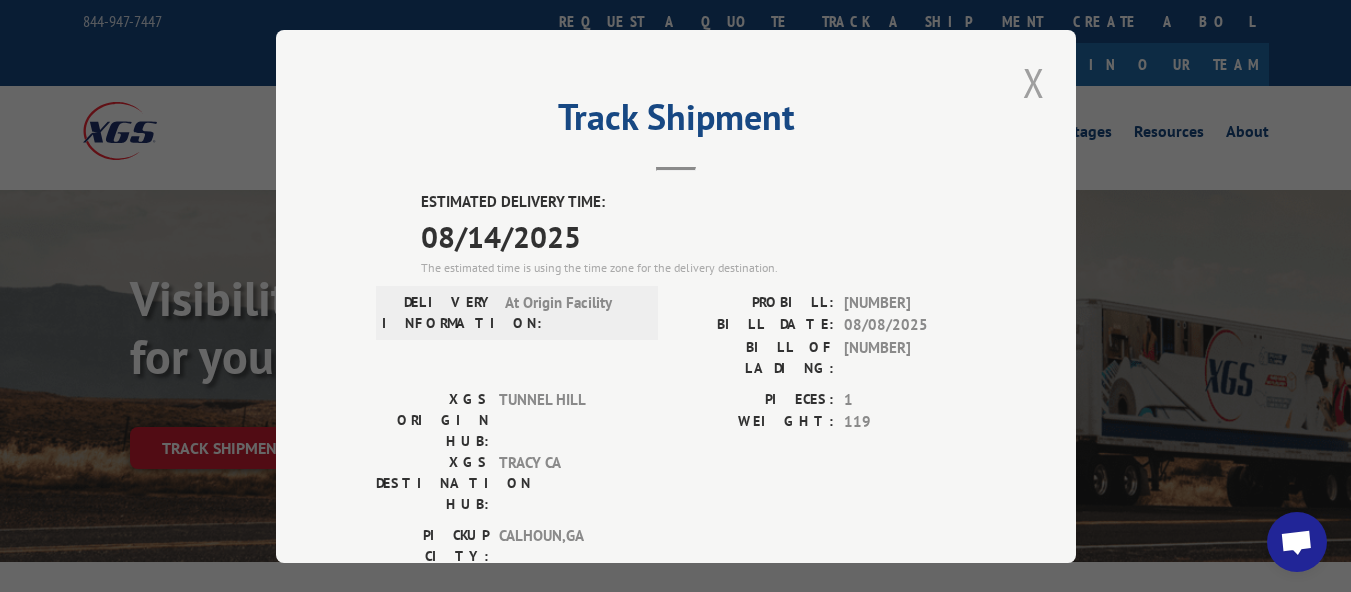 click at bounding box center [1034, 82] 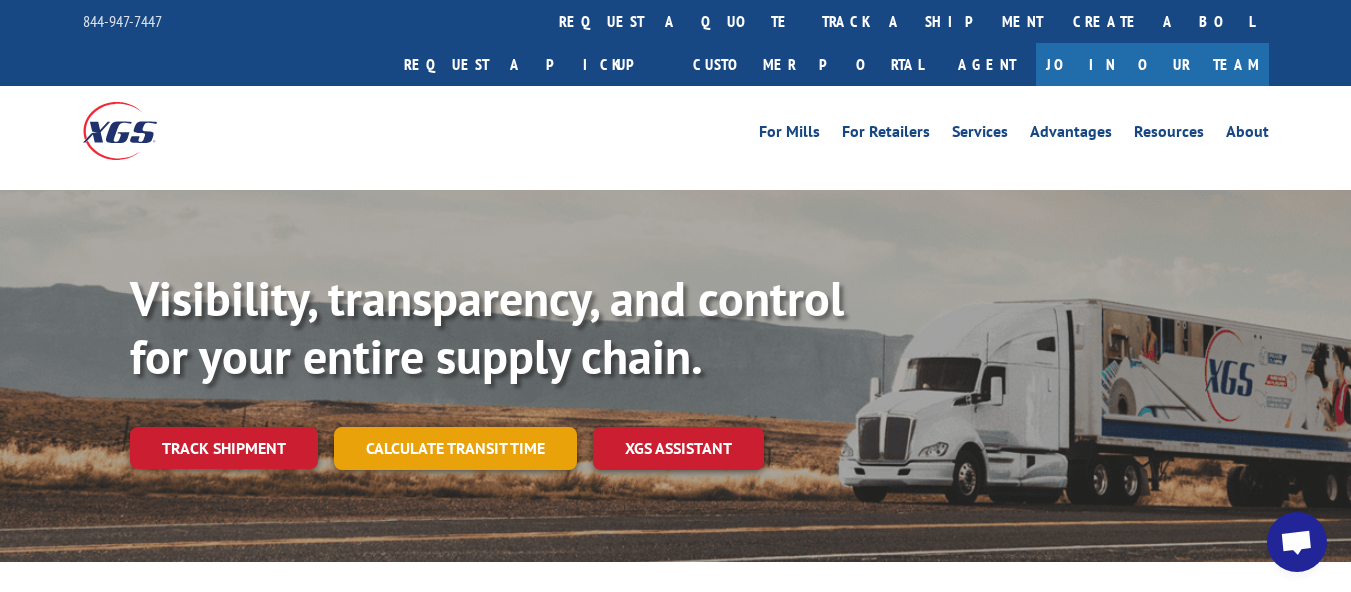 click on "Calculate transit time" at bounding box center [455, 448] 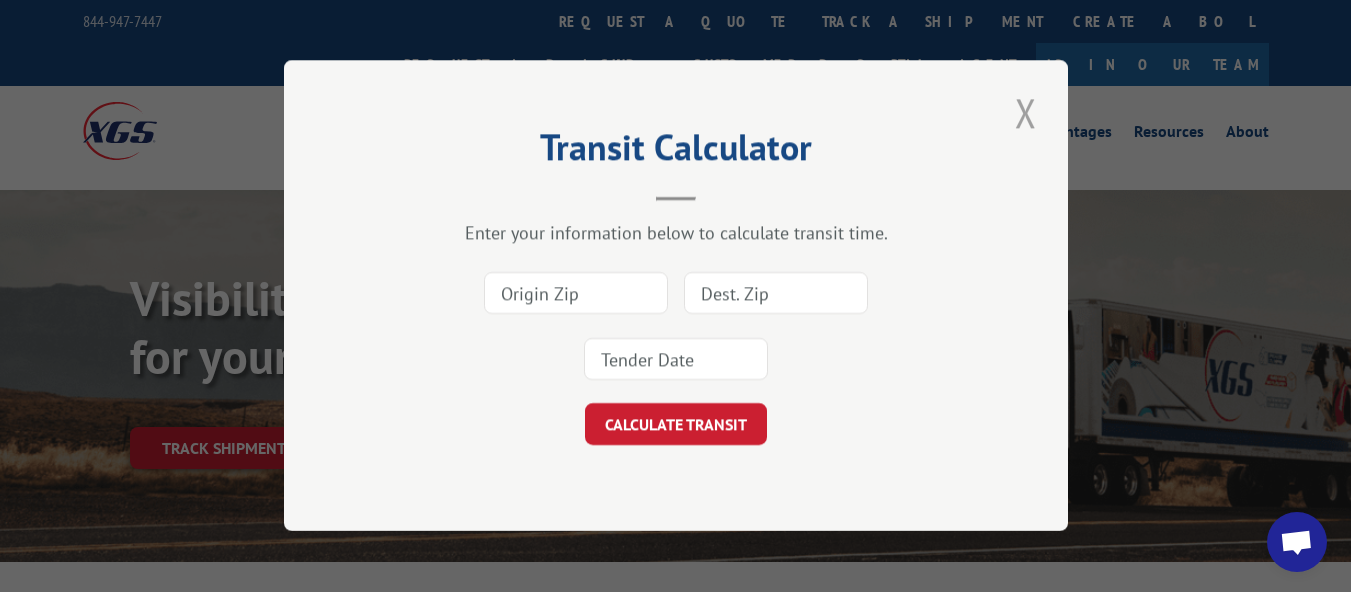 click at bounding box center [1026, 112] 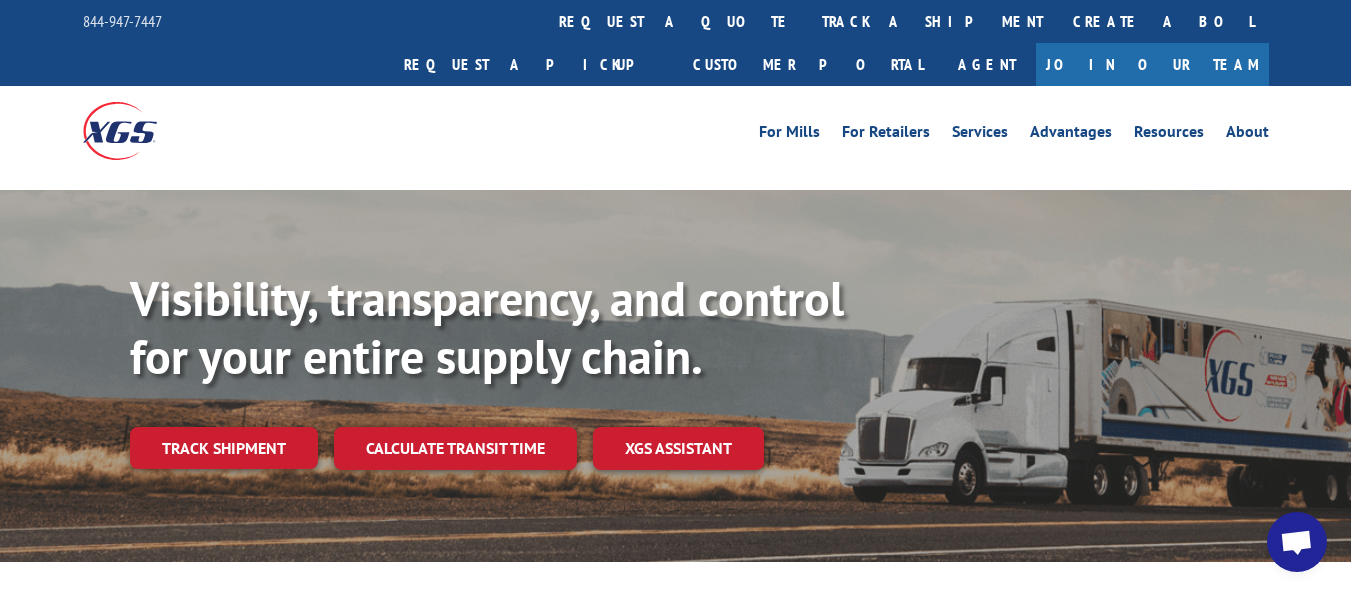 click on "Track shipment" at bounding box center (224, 448) 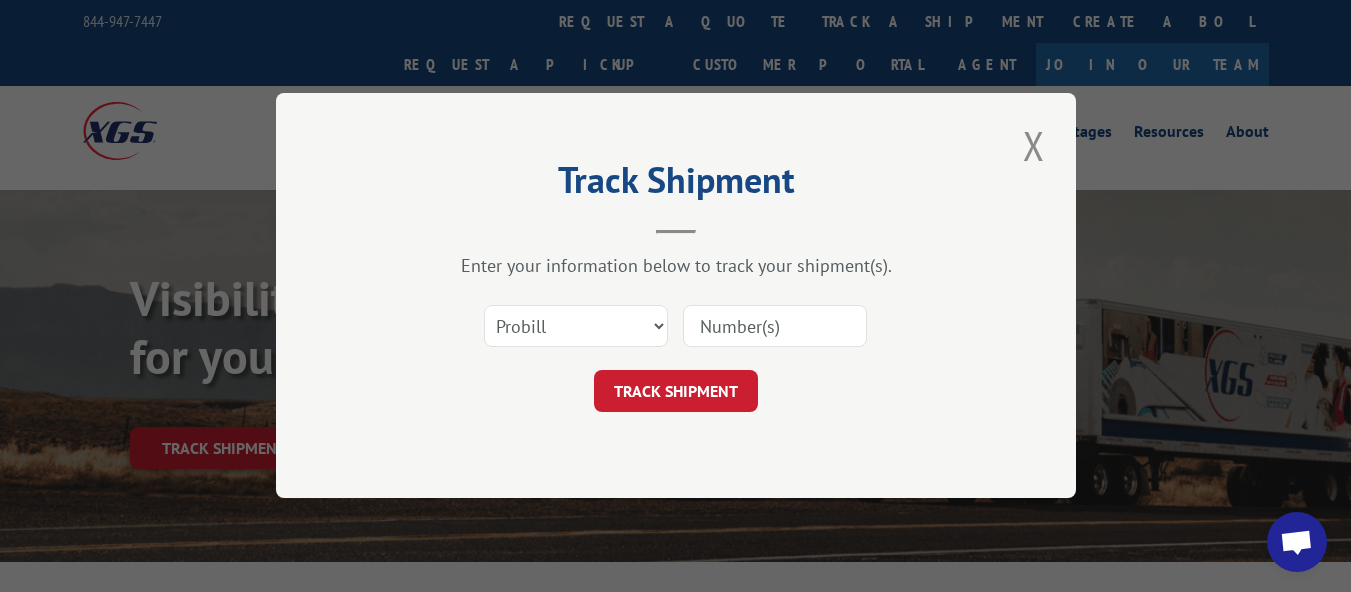scroll, scrollTop: 0, scrollLeft: 0, axis: both 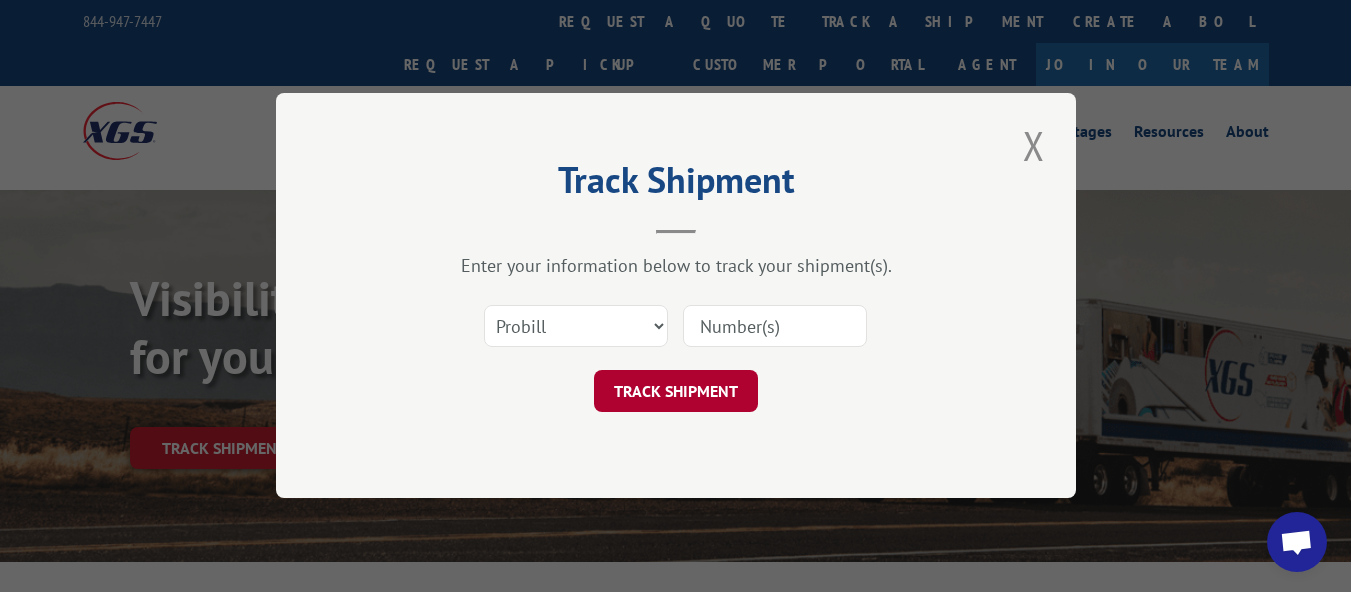 paste on "[NUMBER]" 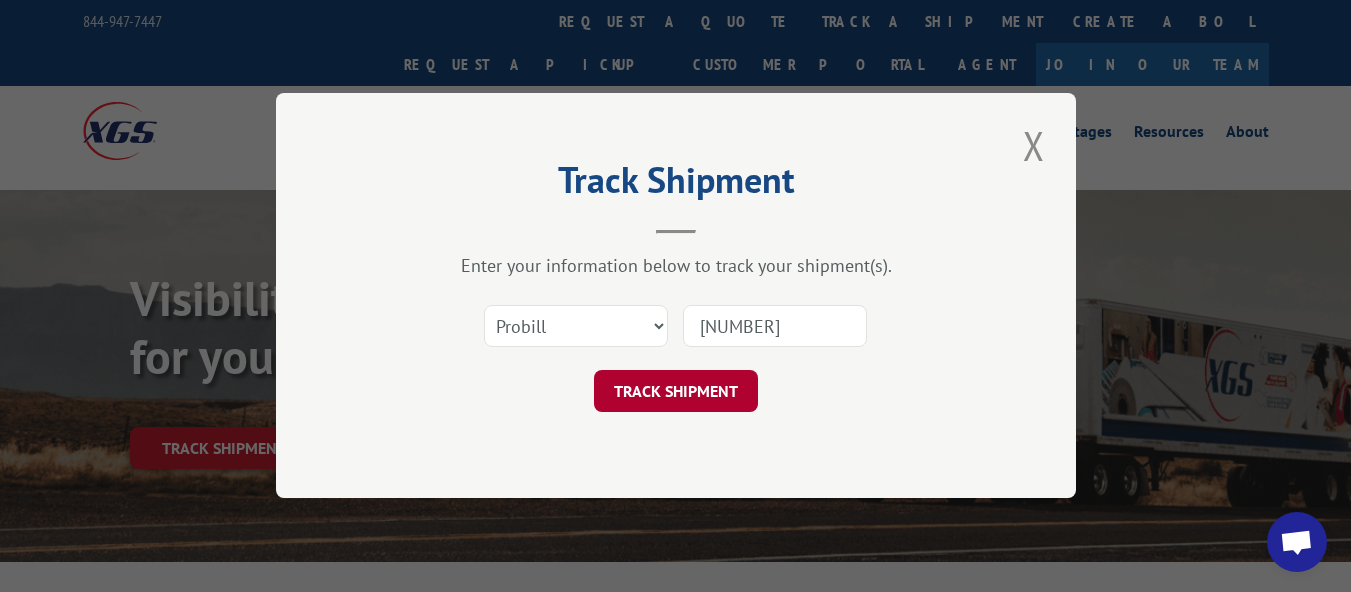 type on "[NUMBER]" 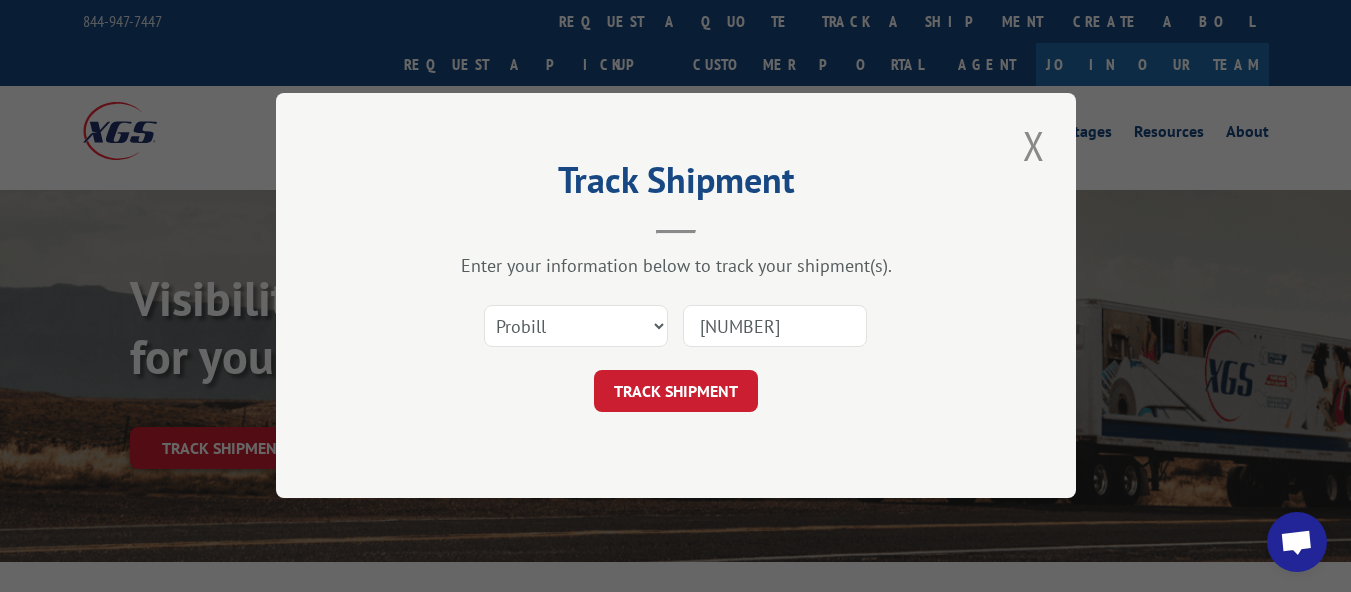 click on "TRACK SHIPMENT" at bounding box center [676, 392] 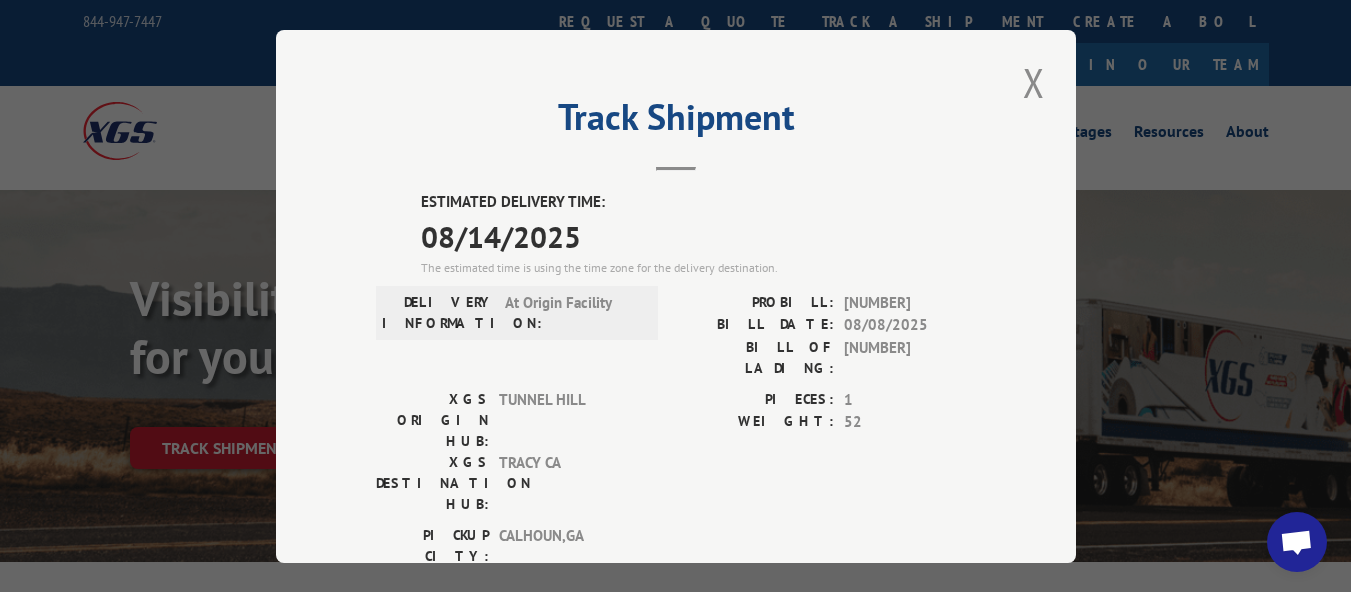 click on "DELIVERY INFORMATION: At Origin Facility" at bounding box center (517, 339) 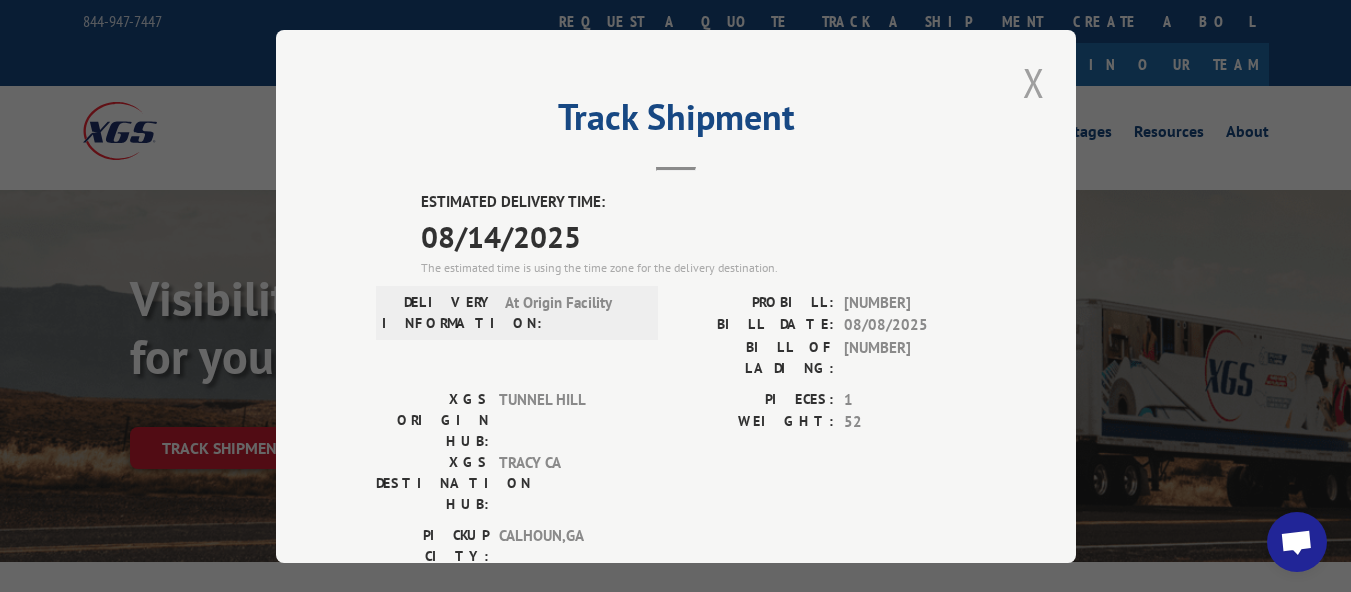 click at bounding box center (1034, 82) 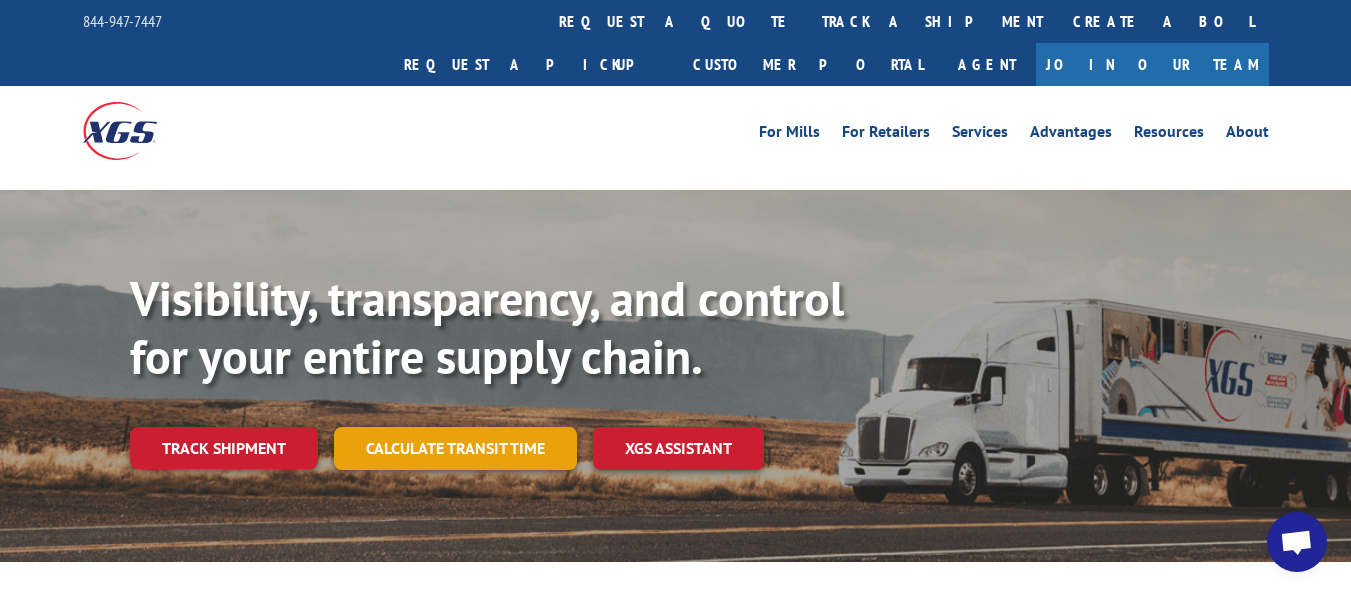 click on "Calculate transit time" at bounding box center (455, 448) 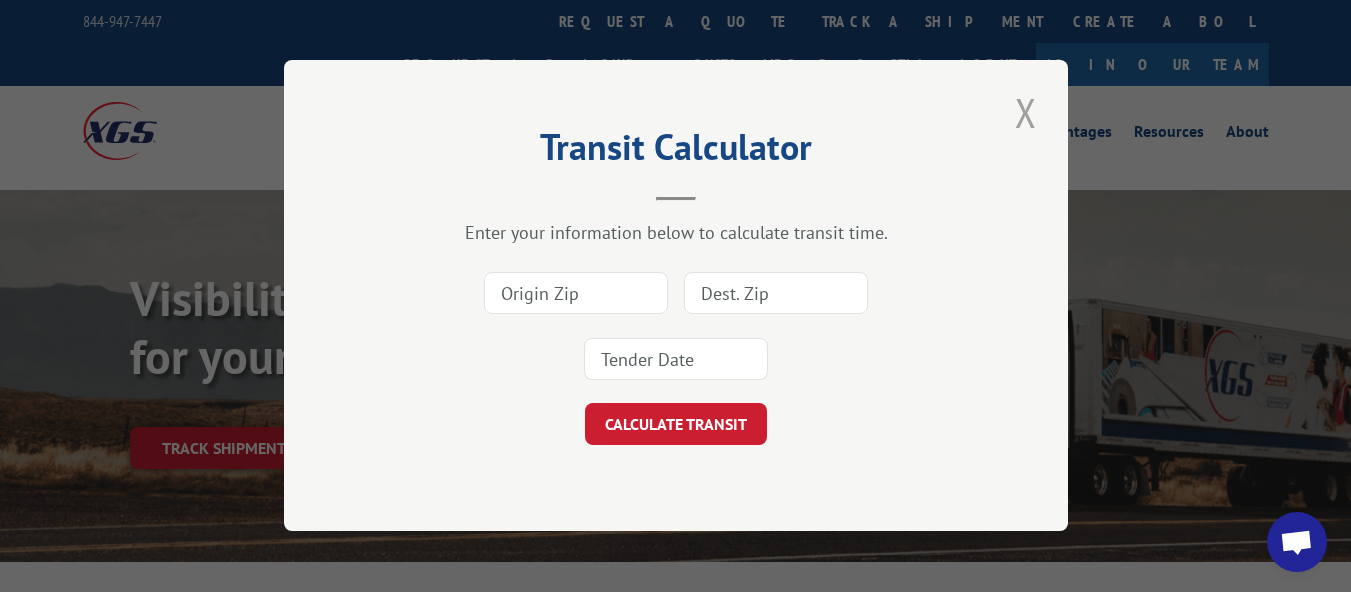 click at bounding box center (1026, 112) 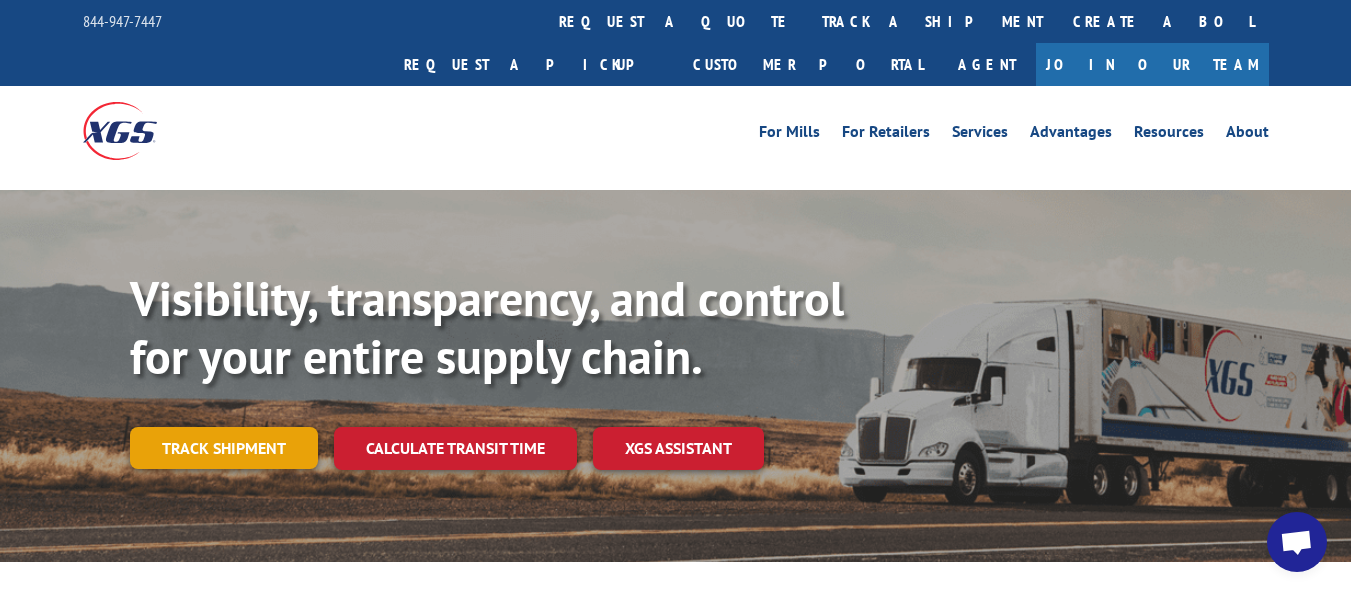 click on "Track shipment" at bounding box center [224, 448] 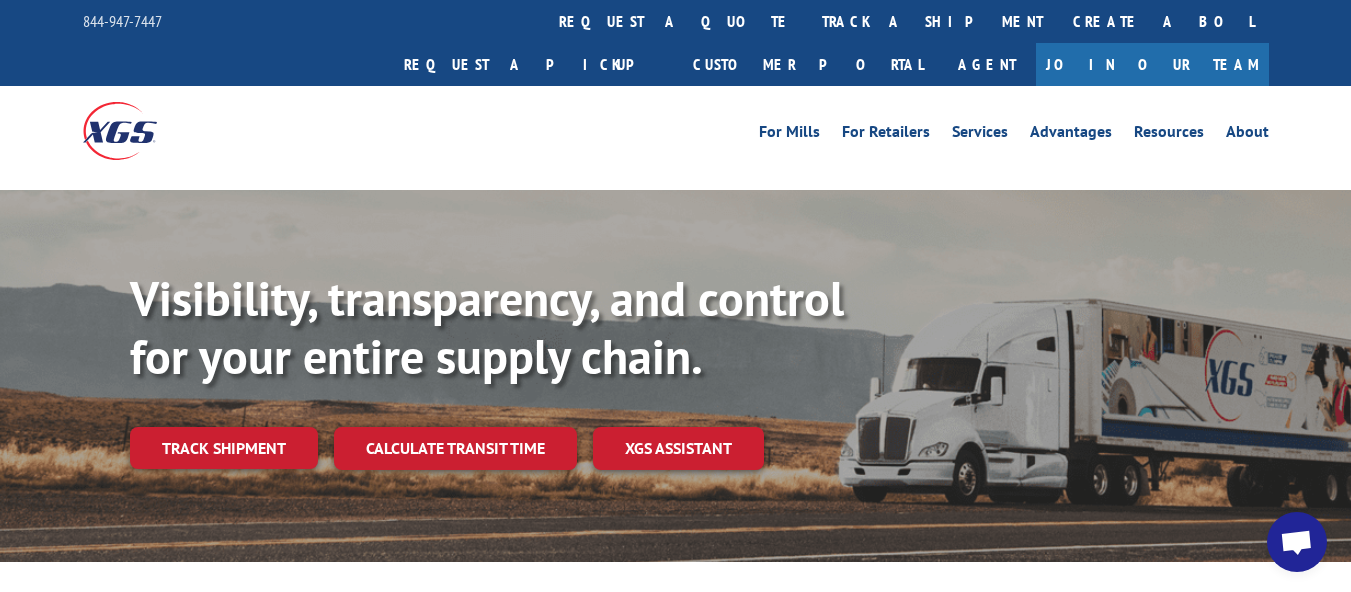 scroll, scrollTop: 0, scrollLeft: 0, axis: both 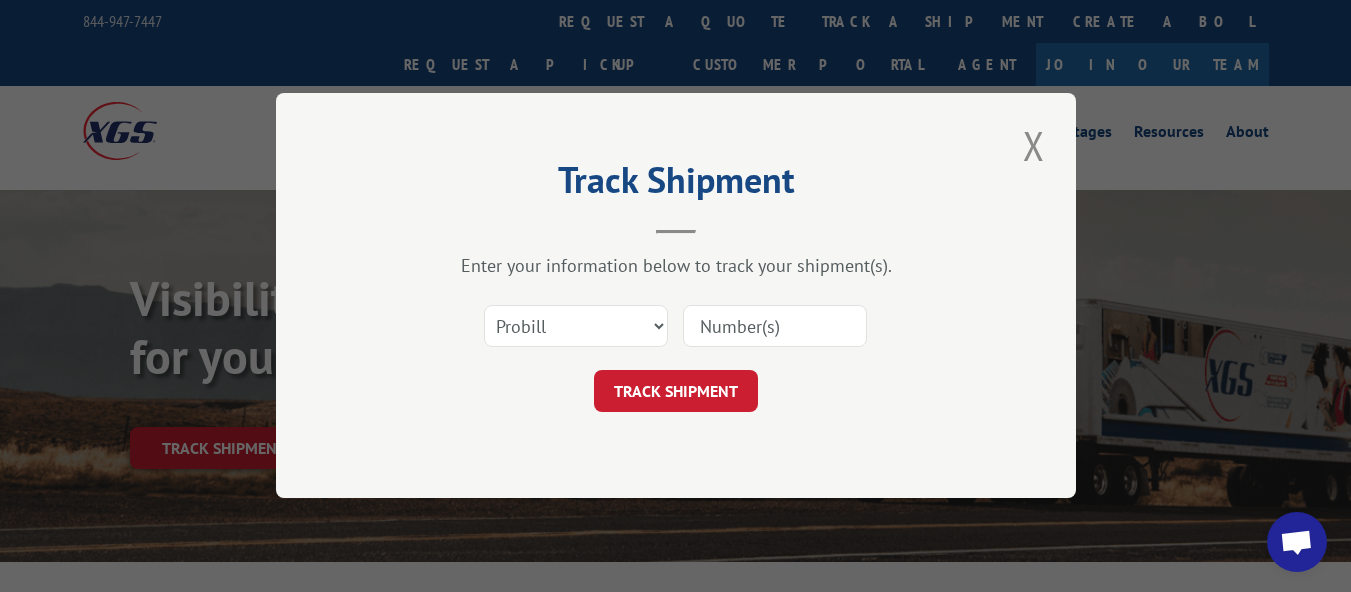 click at bounding box center (775, 327) 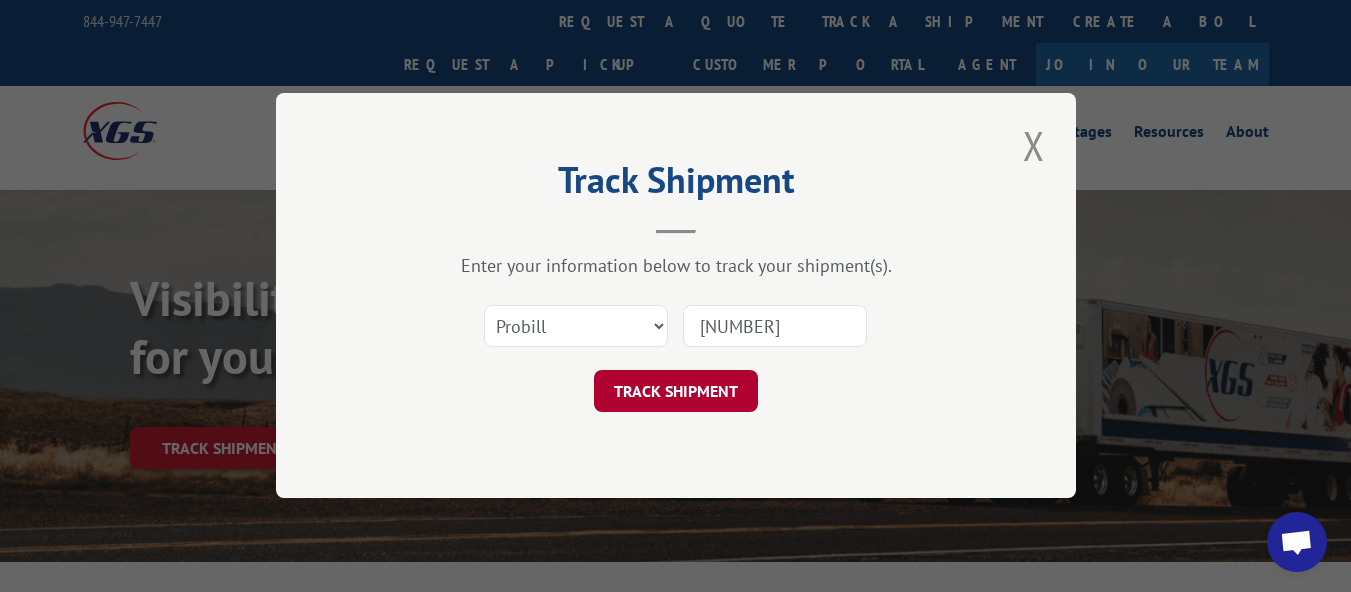 type on "[NUMBER]" 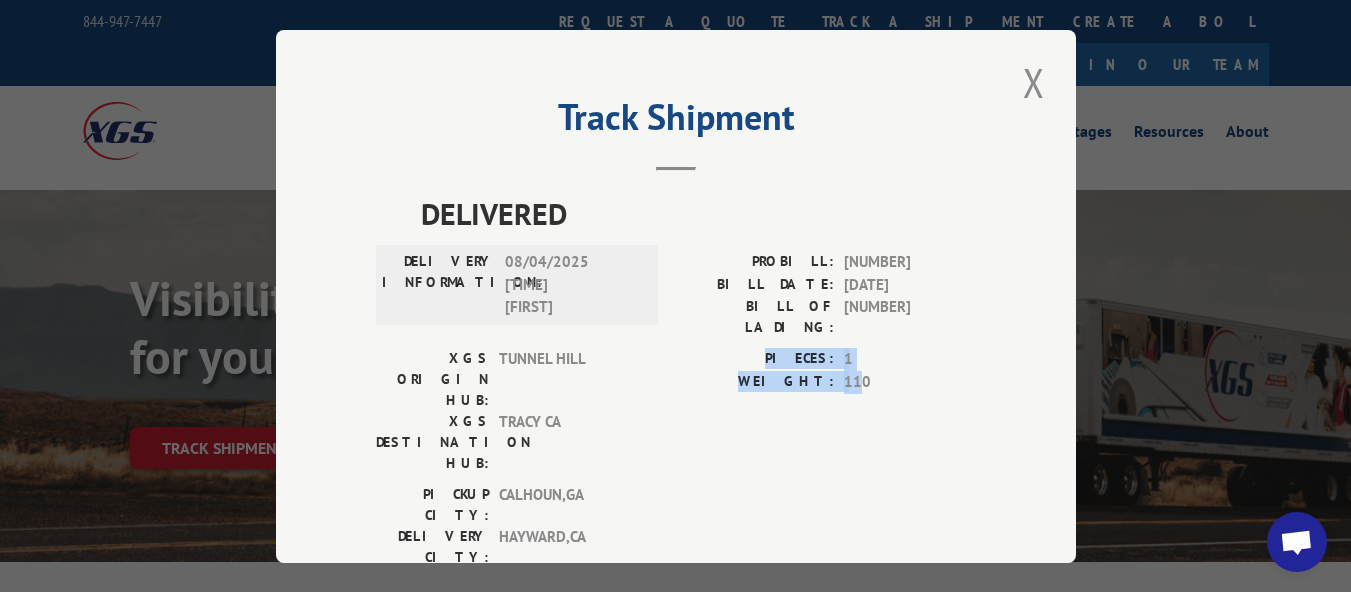 drag, startPoint x: 800, startPoint y: 349, endPoint x: 849, endPoint y: 366, distance: 51.86521 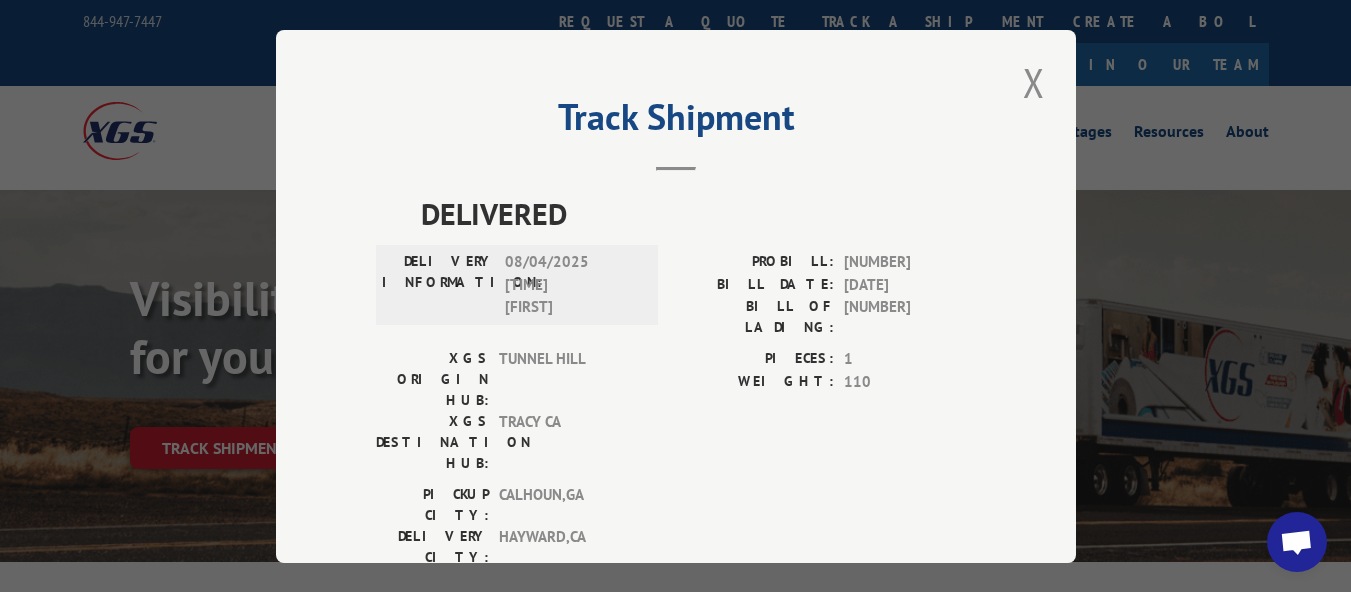 click on "110" at bounding box center [910, 381] 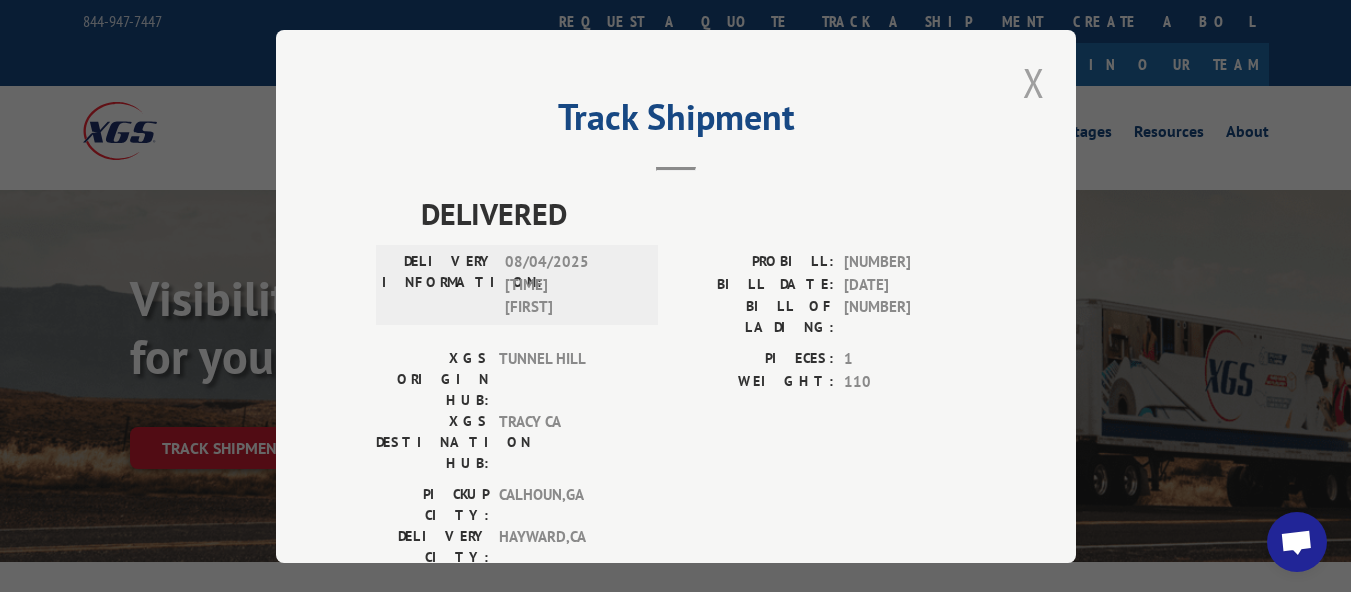 click at bounding box center [1034, 82] 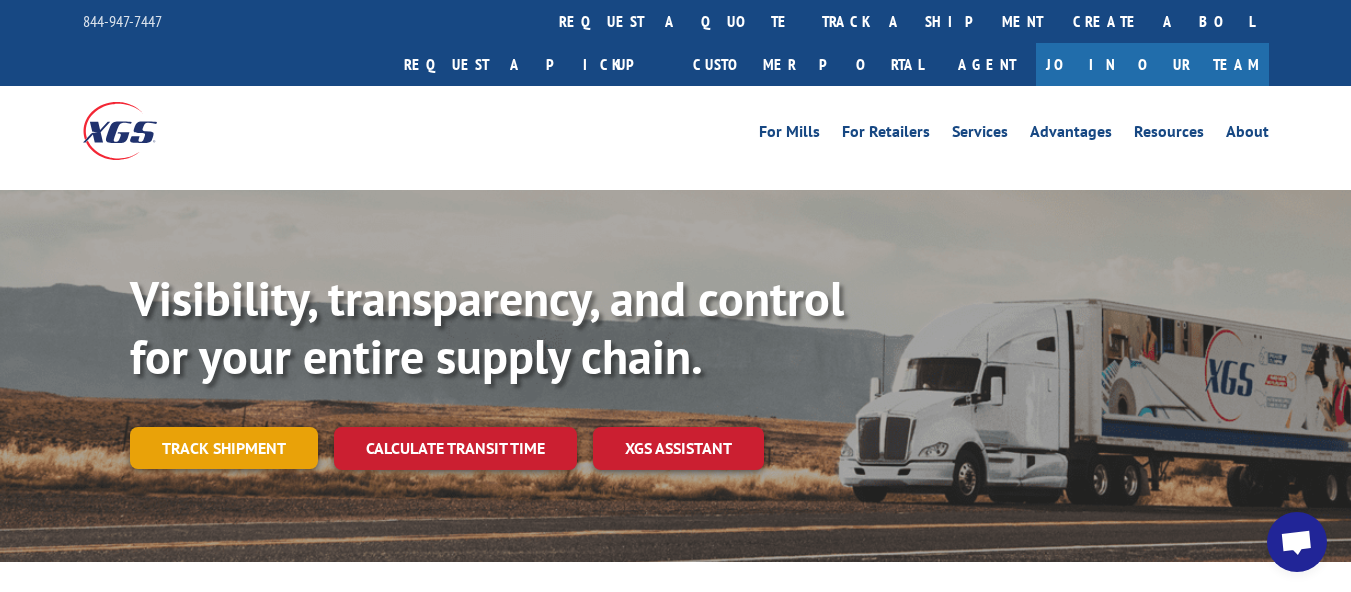 click on "Track shipment" at bounding box center [224, 448] 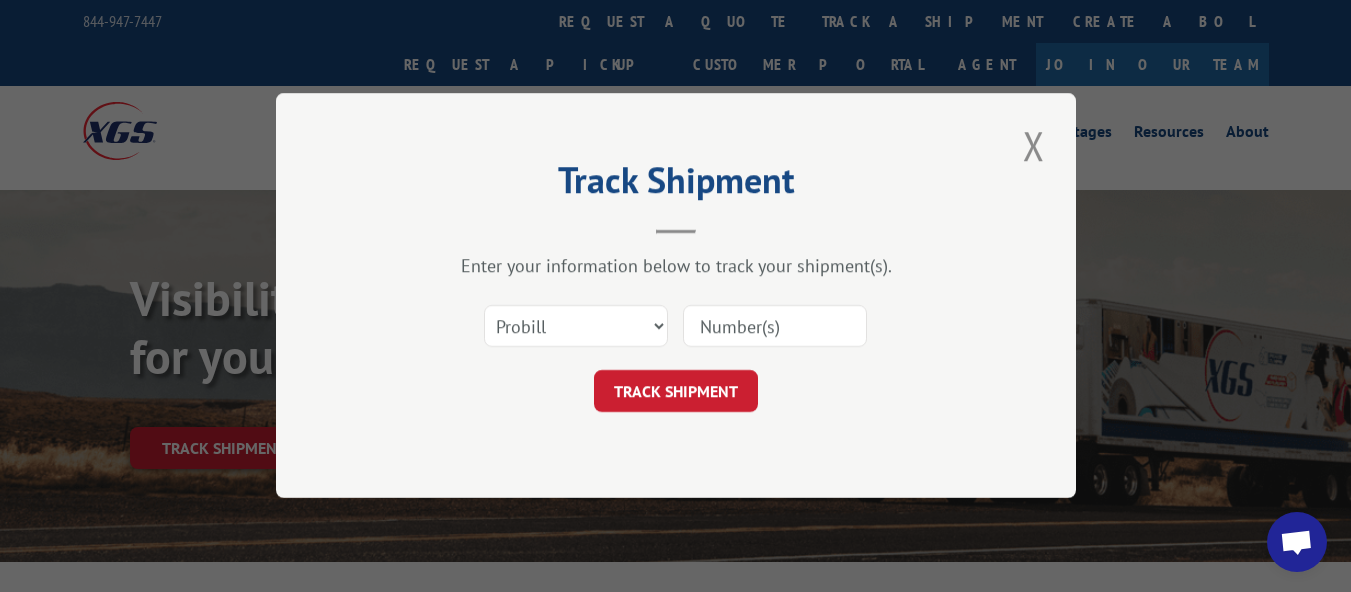 click at bounding box center (775, 327) 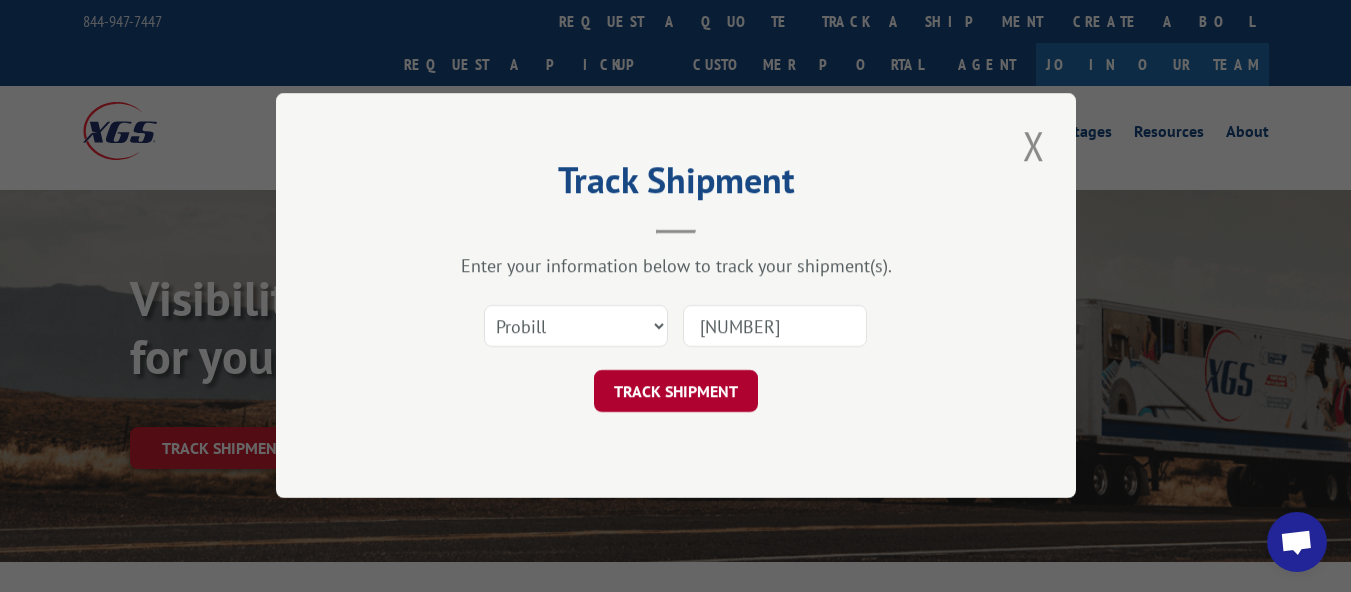 type on "[NUMBER]" 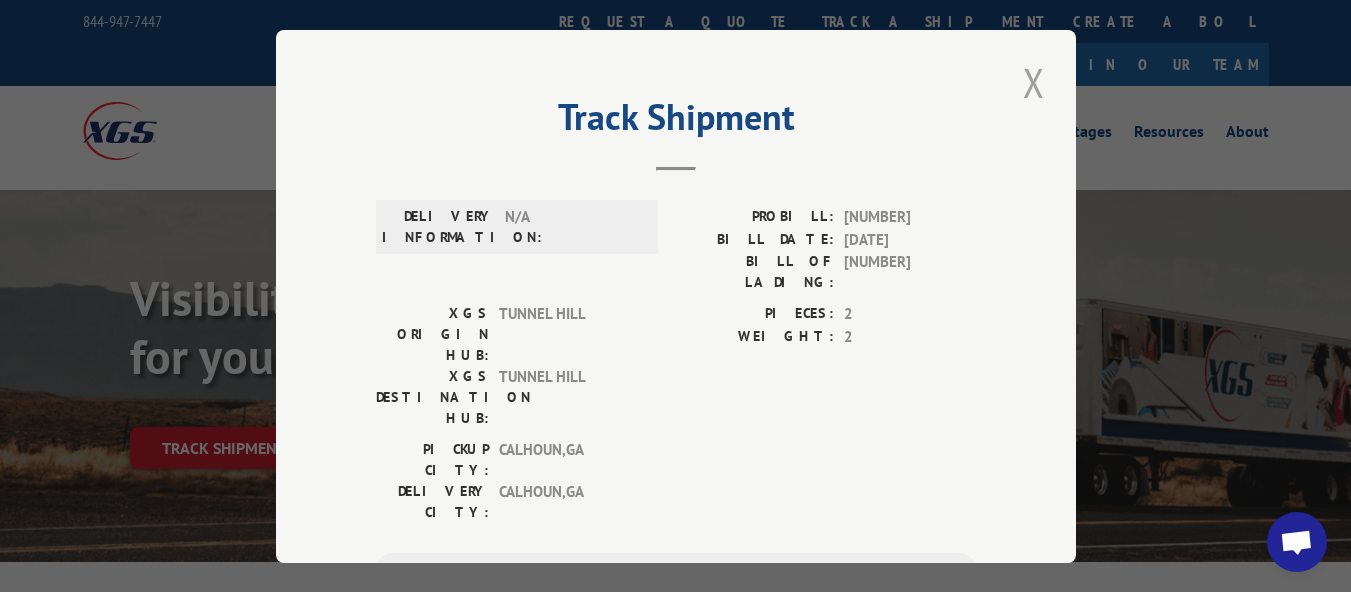 click at bounding box center (1034, 82) 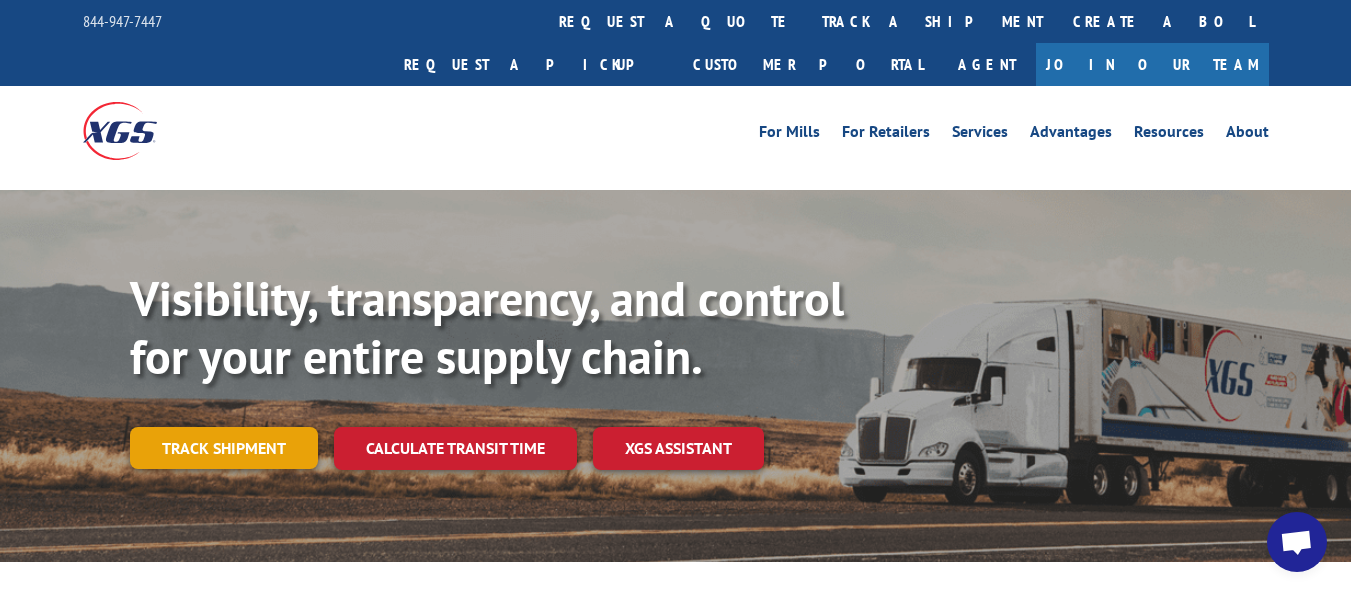 click on "Track shipment" at bounding box center (224, 448) 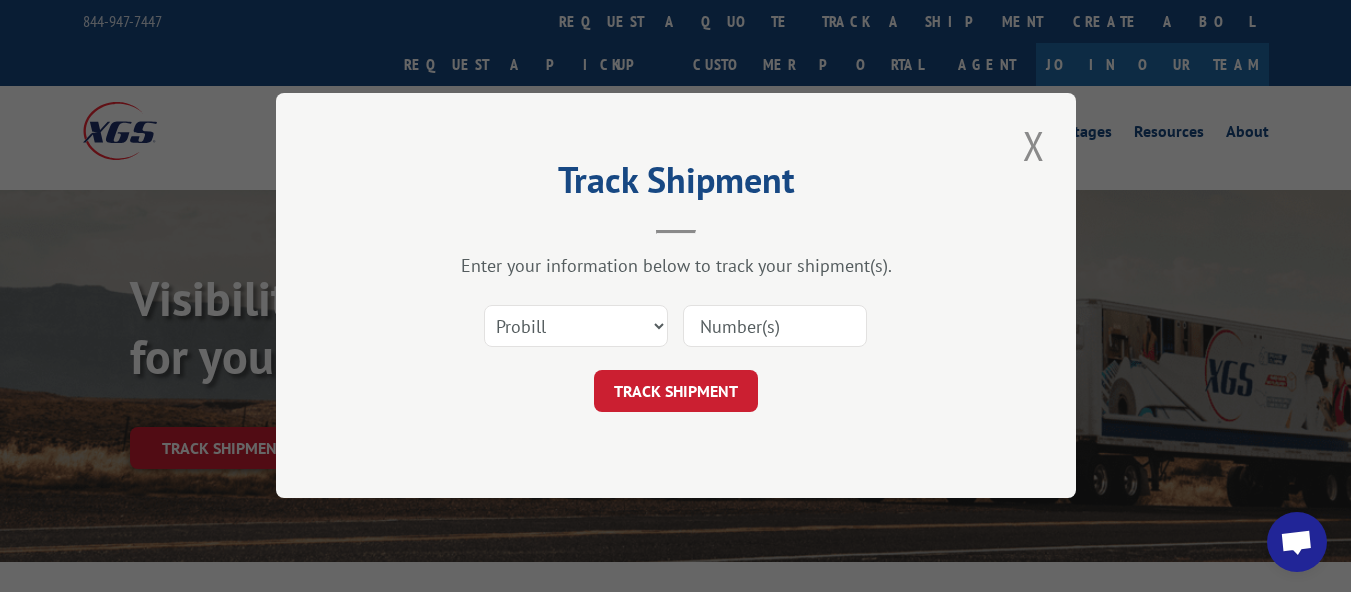 scroll, scrollTop: 0, scrollLeft: 0, axis: both 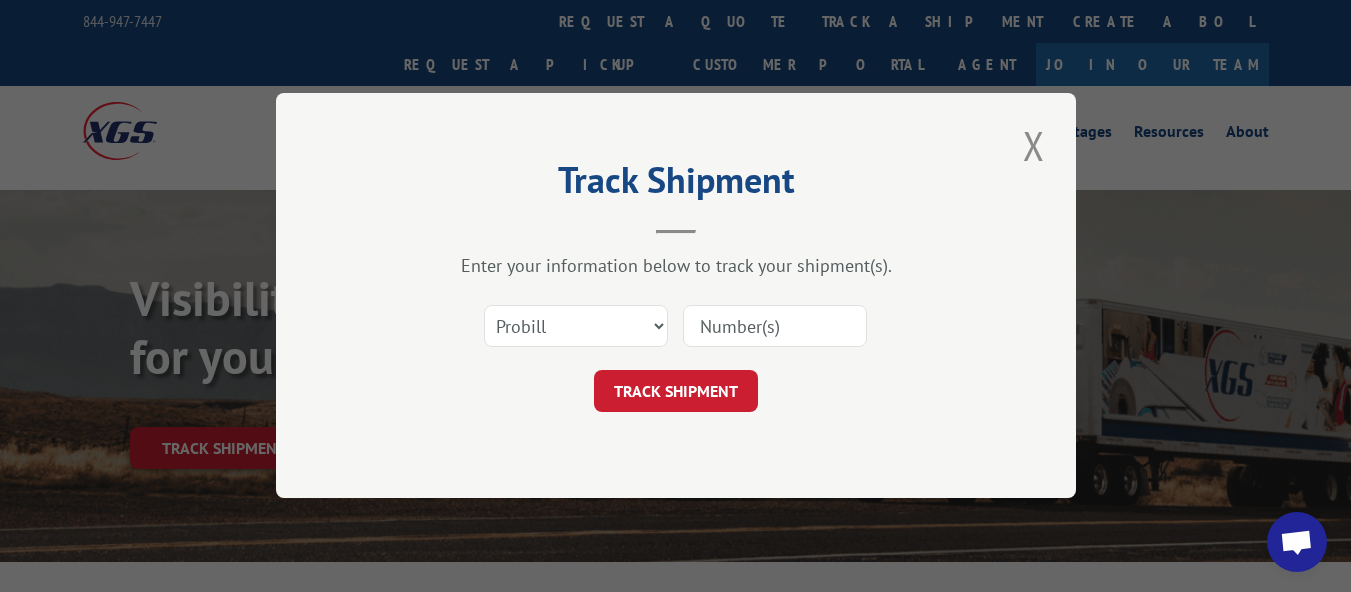 drag, startPoint x: 741, startPoint y: 331, endPoint x: 698, endPoint y: 361, distance: 52.43091 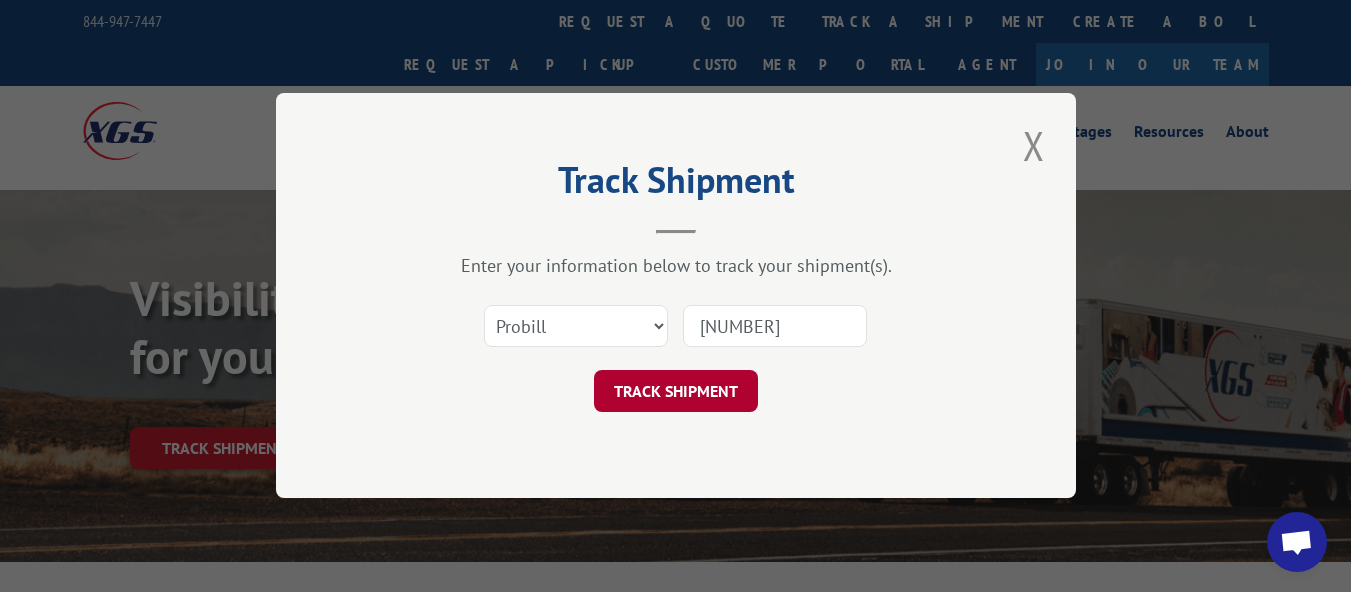 type on "[NUMBER]" 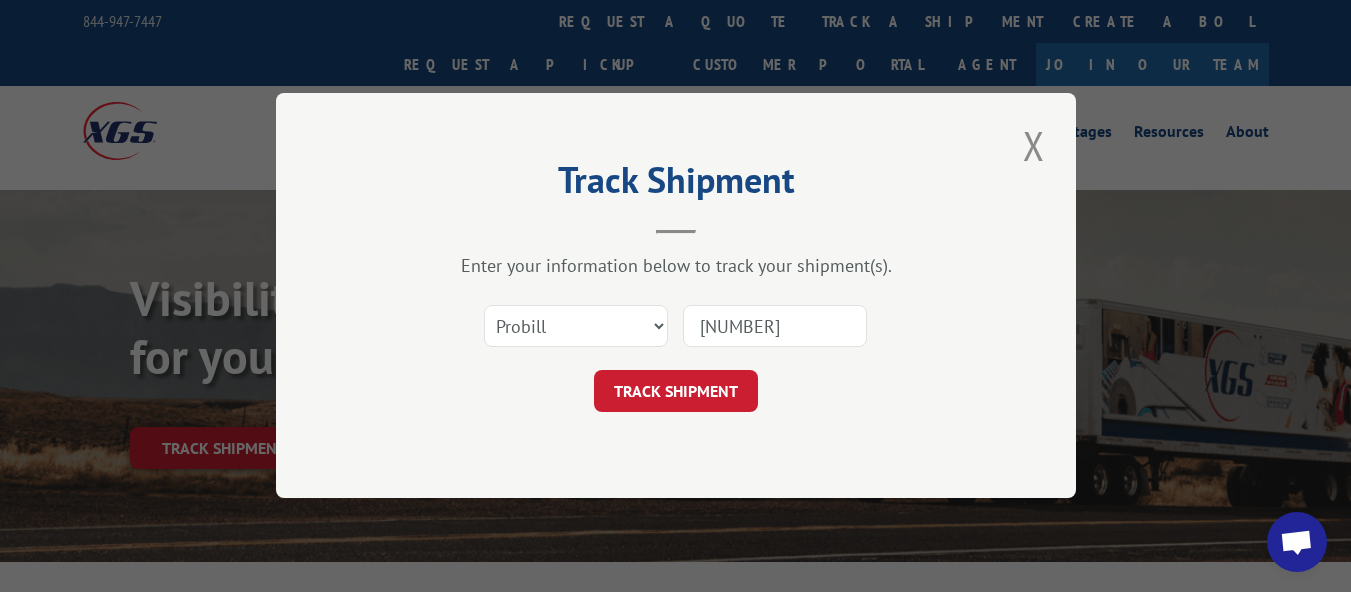 click on "TRACK SHIPMENT" at bounding box center [676, 392] 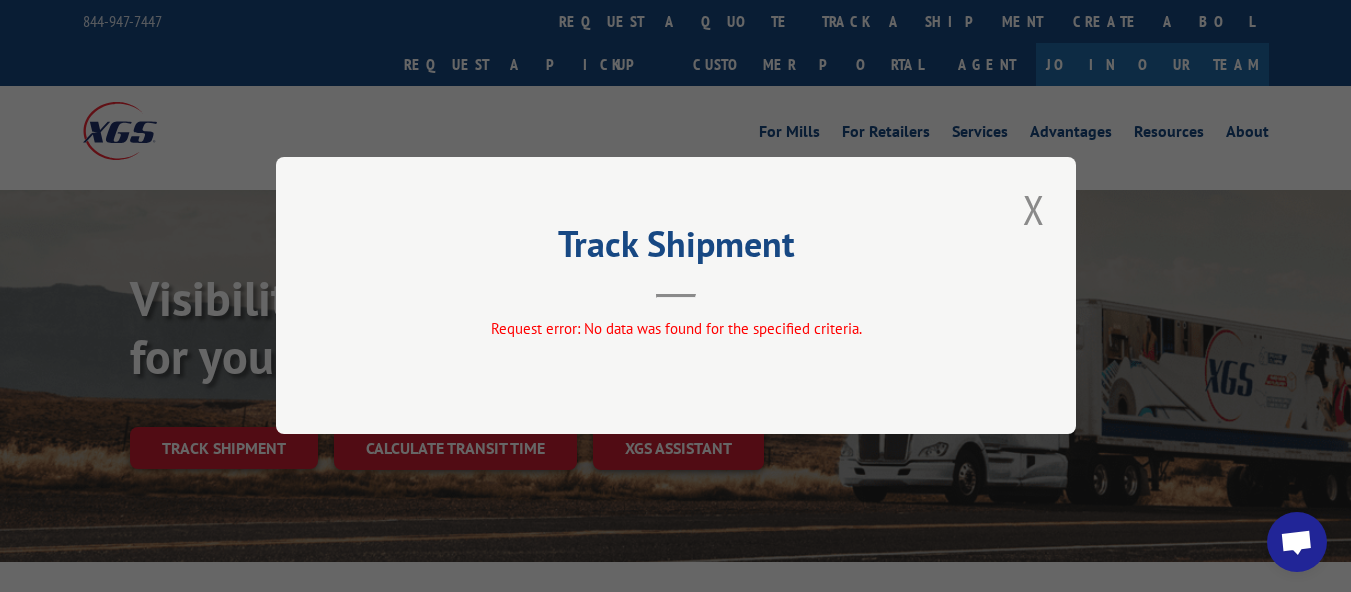 drag, startPoint x: 1021, startPoint y: 208, endPoint x: 1003, endPoint y: 217, distance: 20.12461 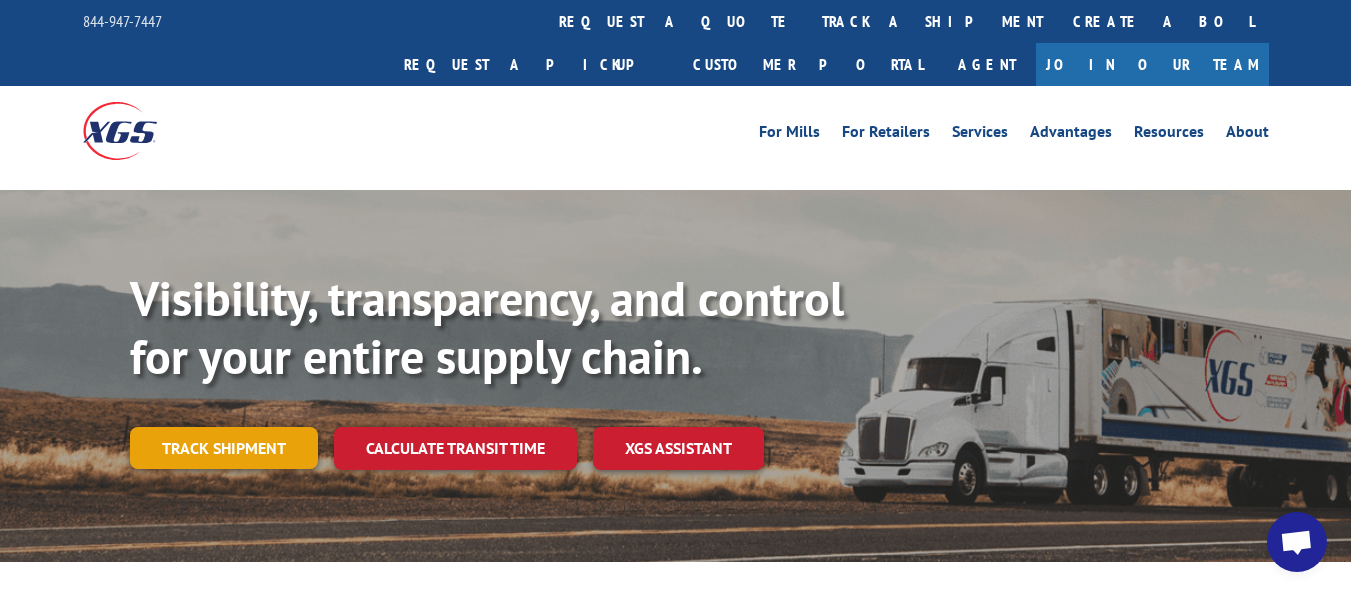 click on "Track shipment" at bounding box center (224, 448) 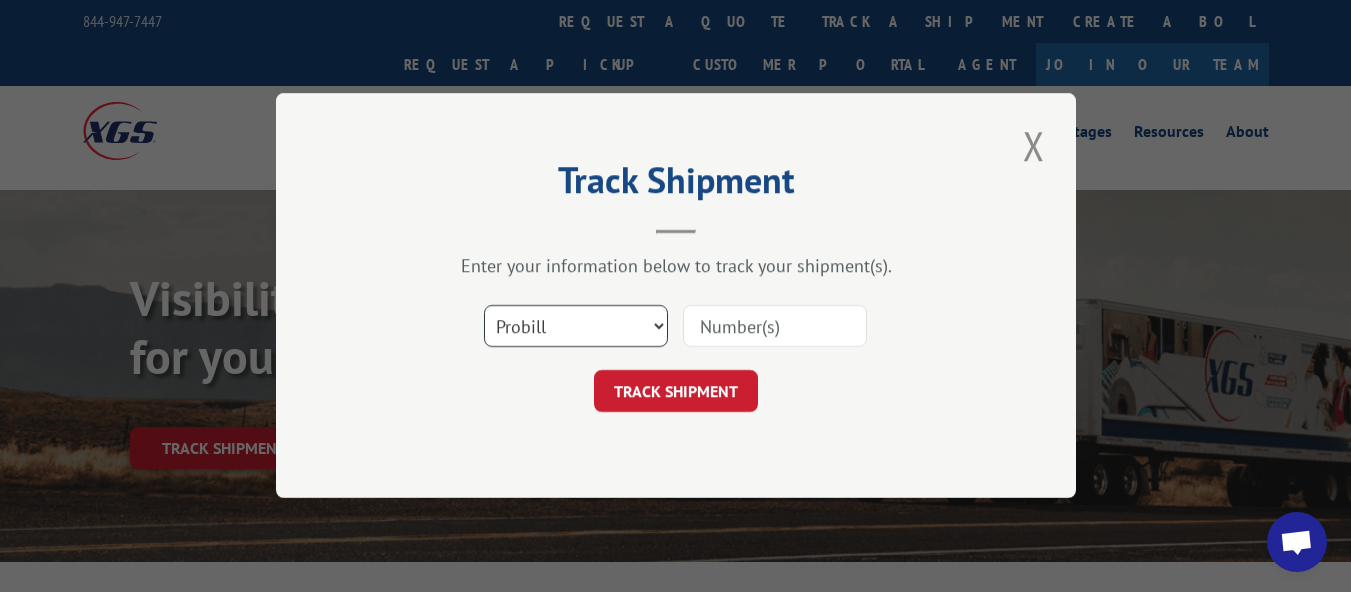 drag, startPoint x: 515, startPoint y: 331, endPoint x: 515, endPoint y: 343, distance: 12 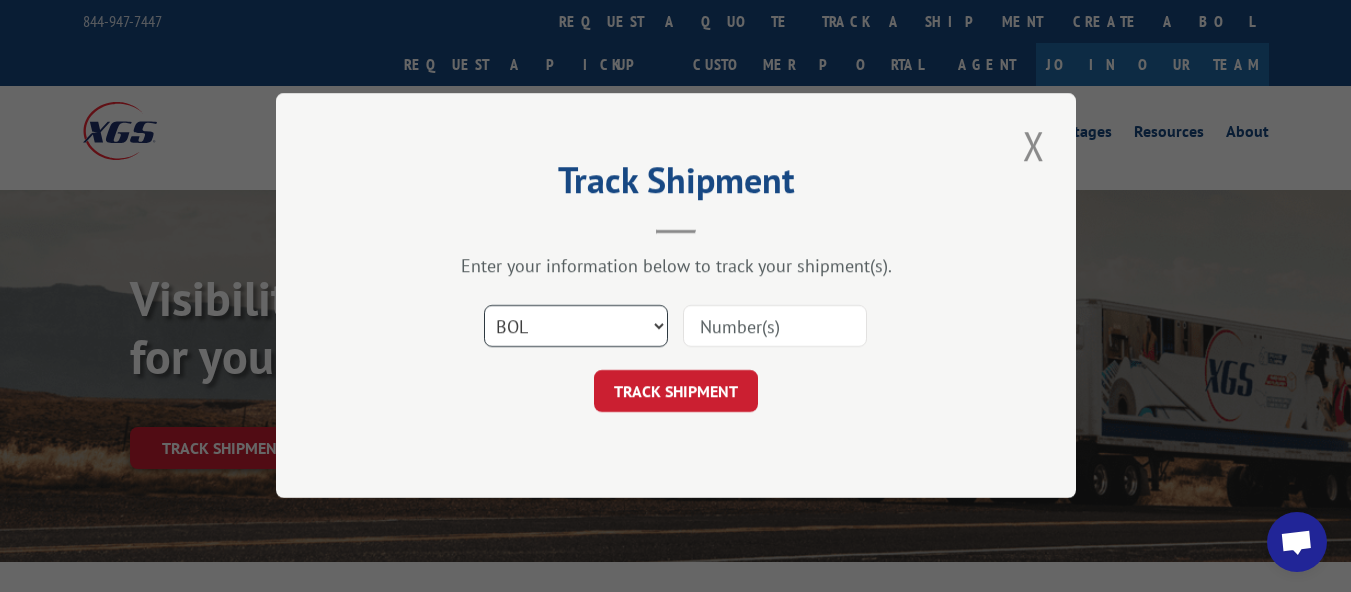 click on "Select category... Probill BOL PO" at bounding box center (576, 327) 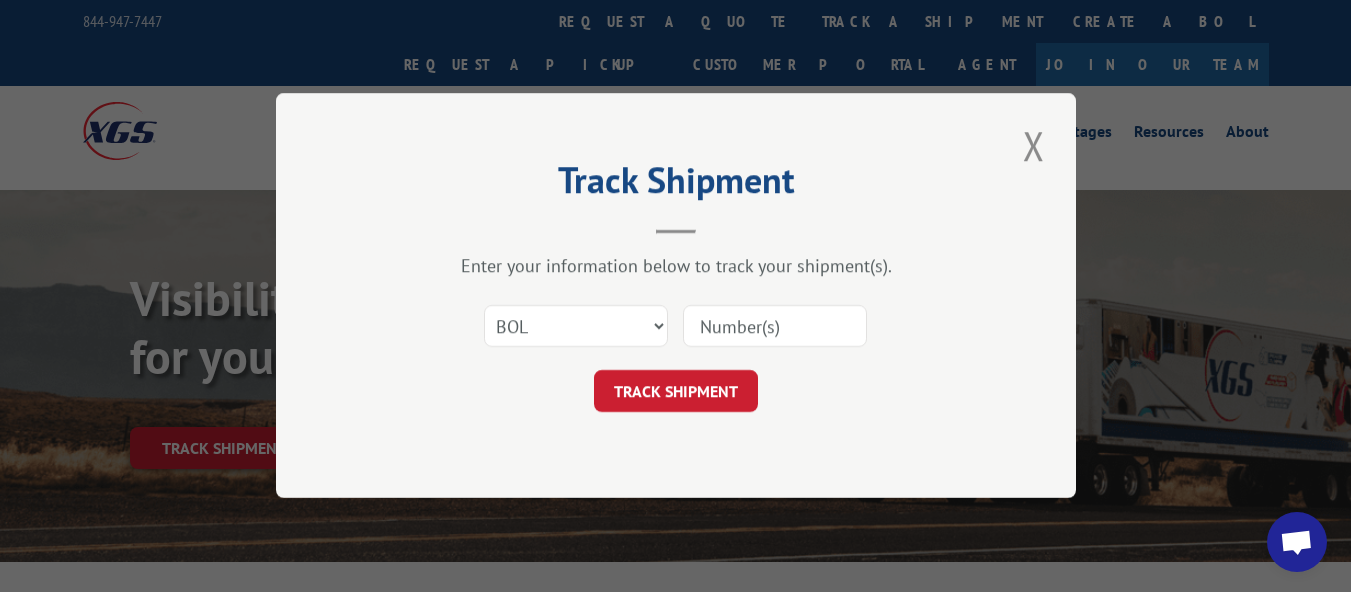 click at bounding box center (775, 327) 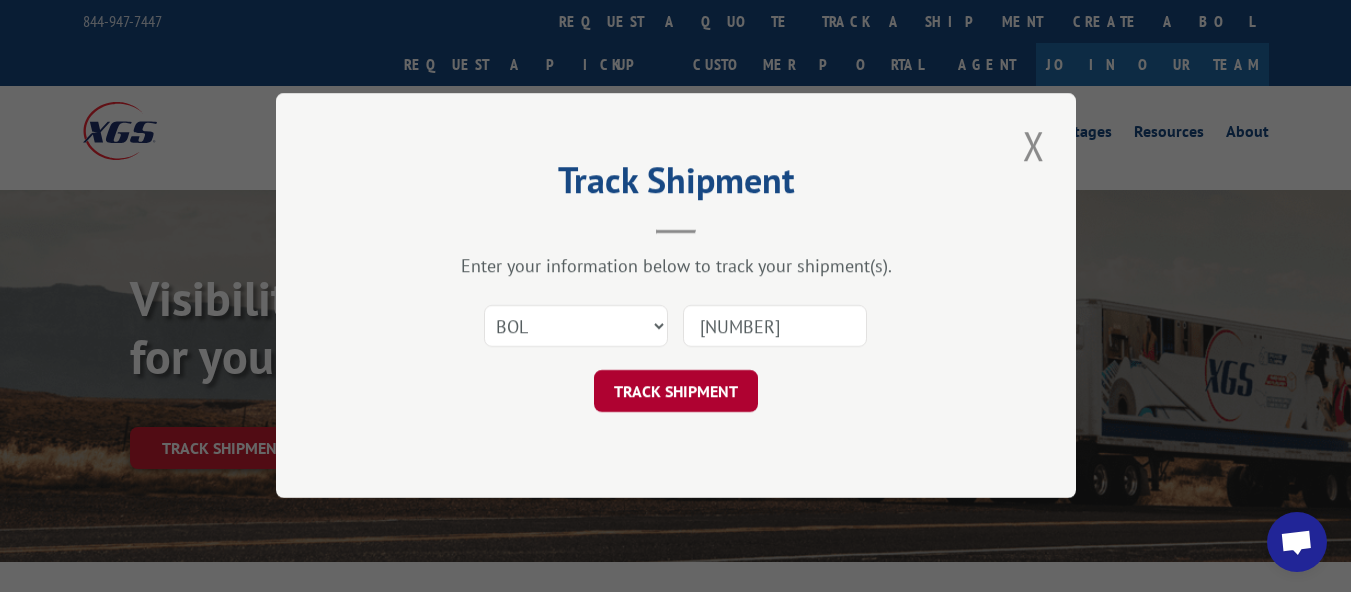type on "[NUMBER]" 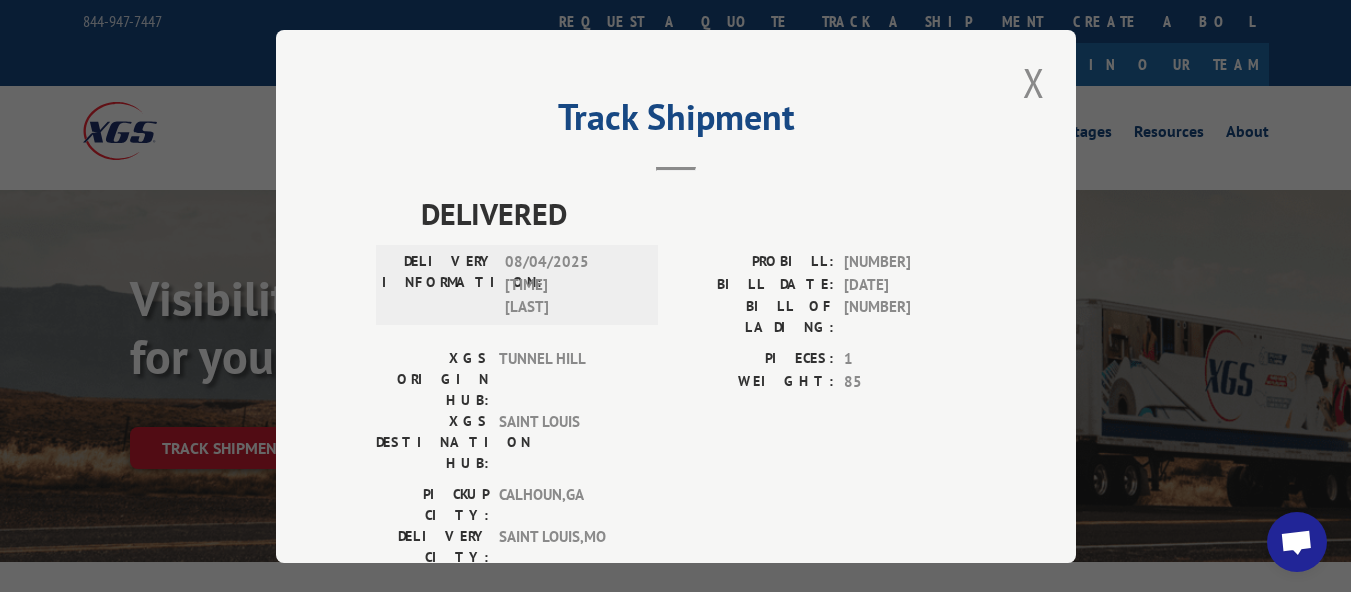 click on "XGS ORIGIN HUB: TUNNEL HILL XGS DESTINATION HUB: SAINT LOUIS PIECES: 1 WEIGHT: 85" at bounding box center (676, 416) 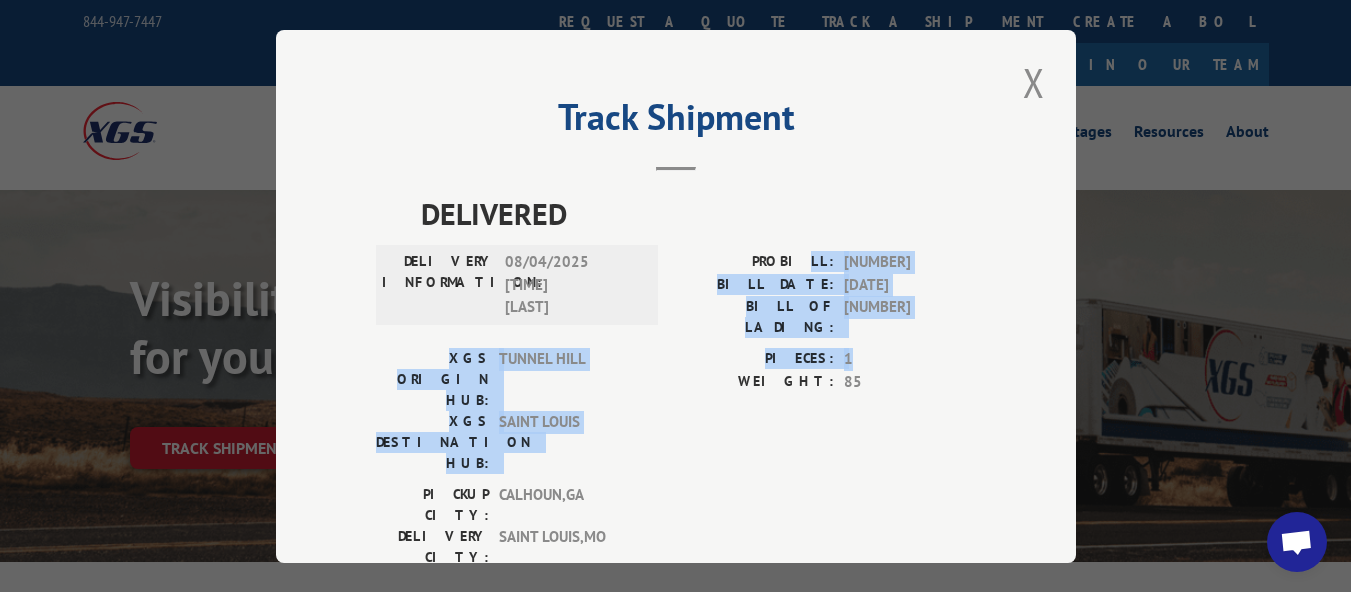 drag, startPoint x: 808, startPoint y: 239, endPoint x: 871, endPoint y: 330, distance: 110.67972 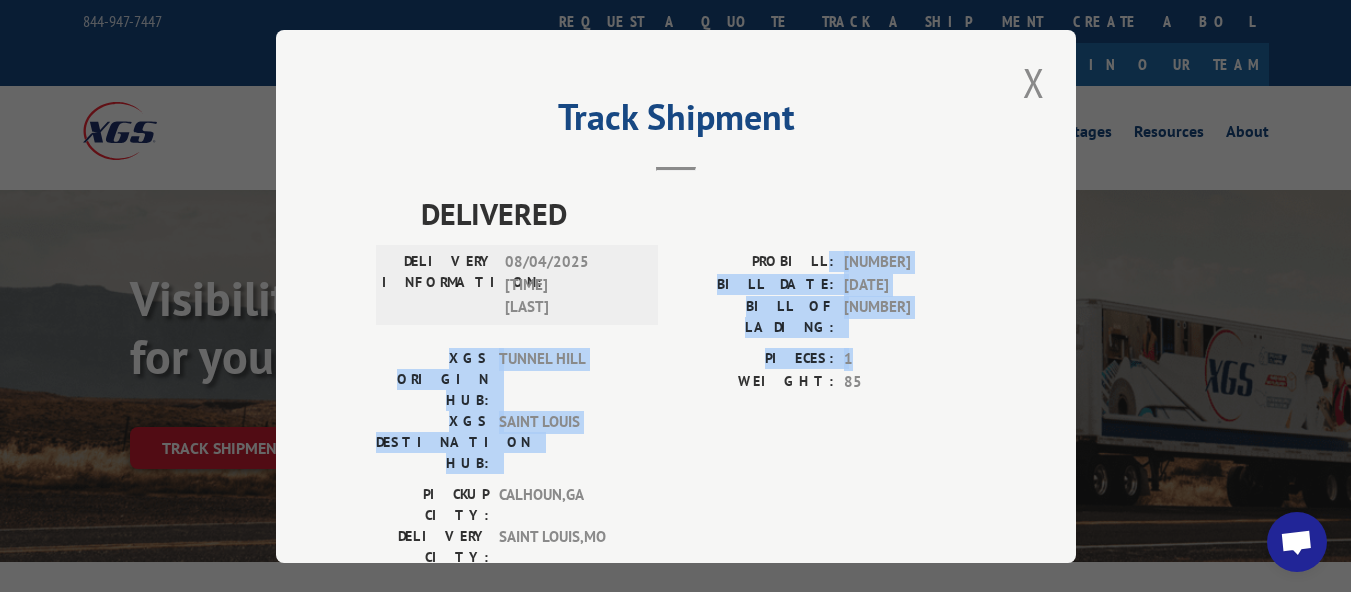 drag, startPoint x: 820, startPoint y: 231, endPoint x: 901, endPoint y: 327, distance: 125.60653 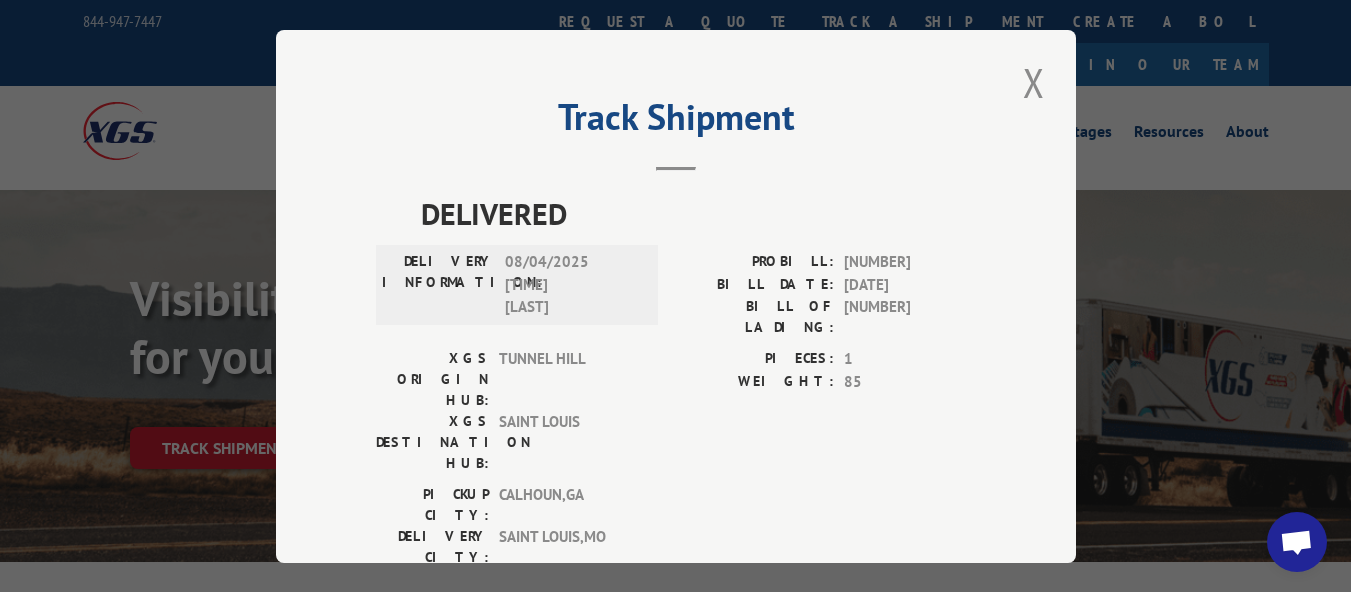 click on "85" at bounding box center (910, 381) 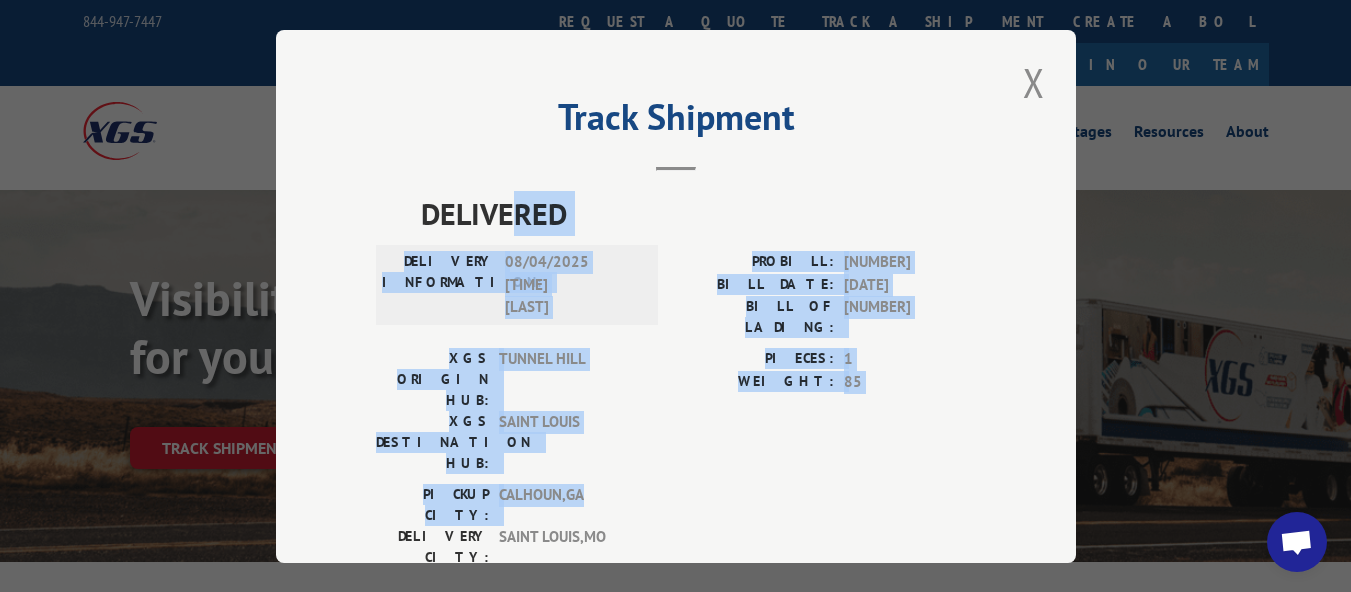 drag, startPoint x: 741, startPoint y: 424, endPoint x: 498, endPoint y: 202, distance: 329.1398 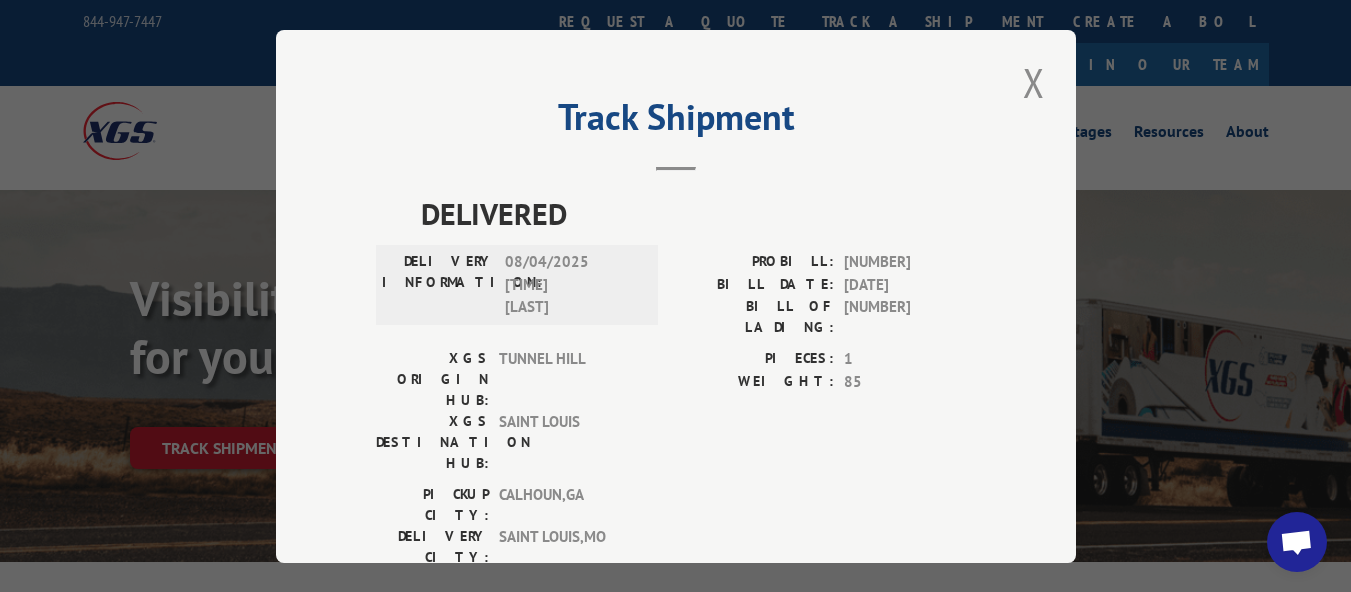 click on "PICKUP CITY: CALHOUN , GA DELIVERY CITY: SAINT LOUIS , MO" at bounding box center [676, 531] 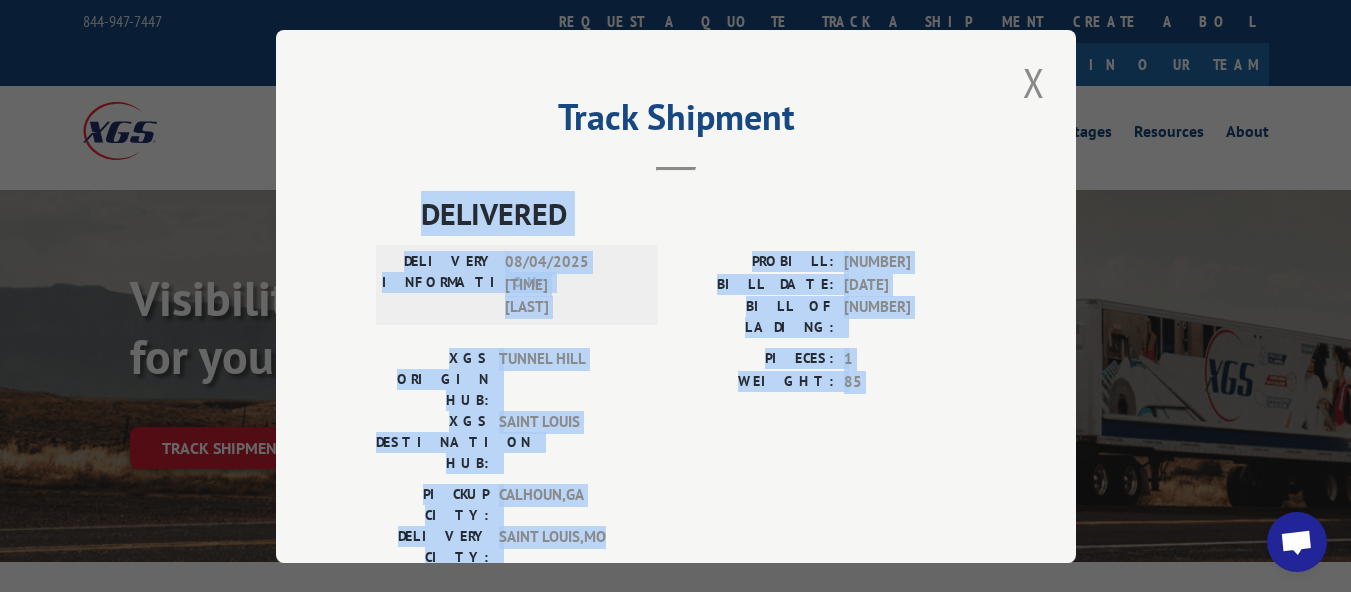 drag, startPoint x: 635, startPoint y: 433, endPoint x: 418, endPoint y: 188, distance: 327.28275 